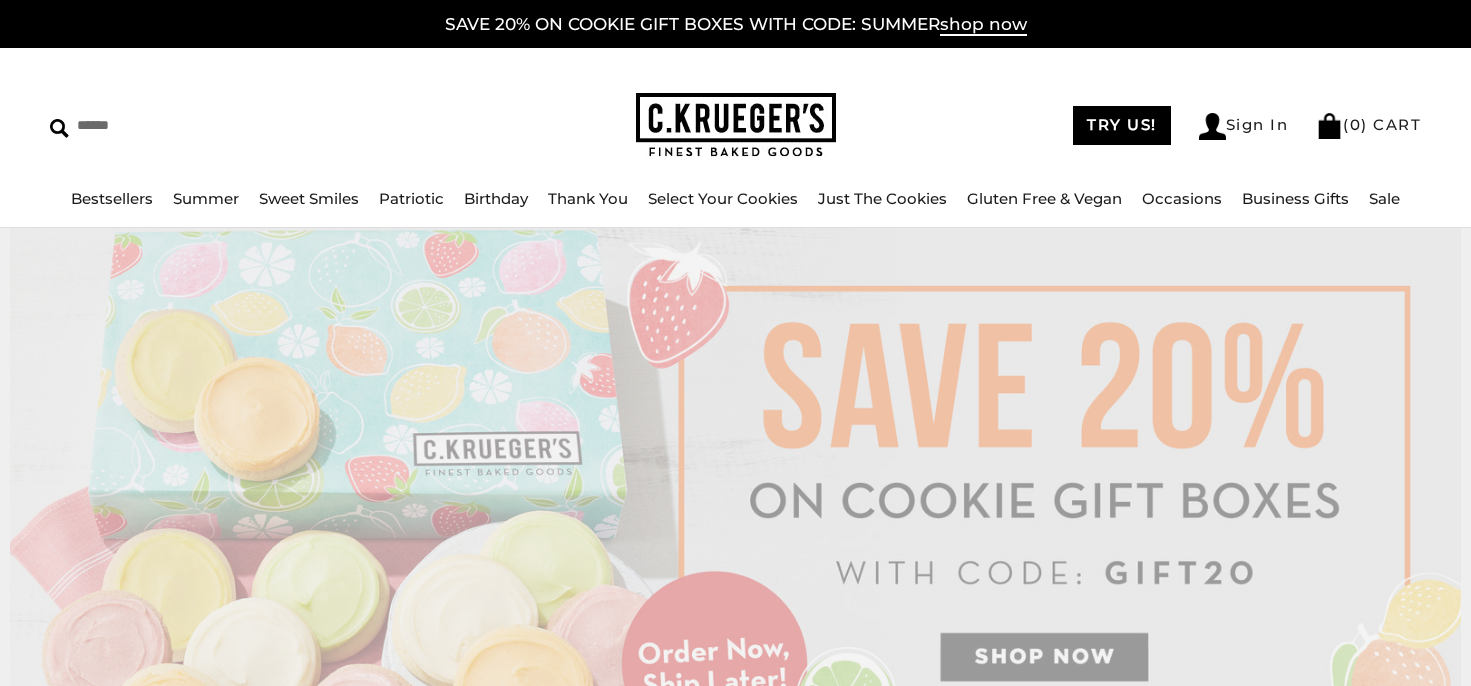scroll, scrollTop: 0, scrollLeft: 0, axis: both 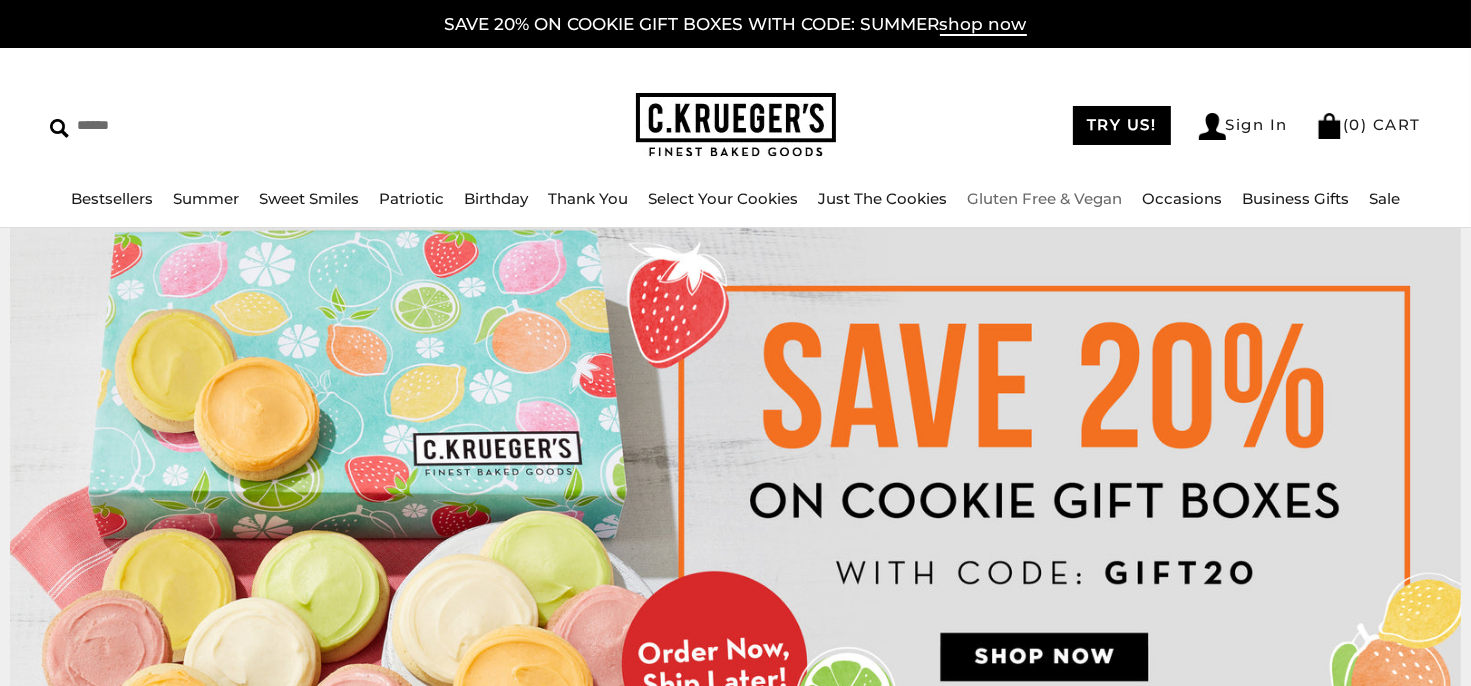 click on "Gluten Free & Vegan" at bounding box center (1044, 198) 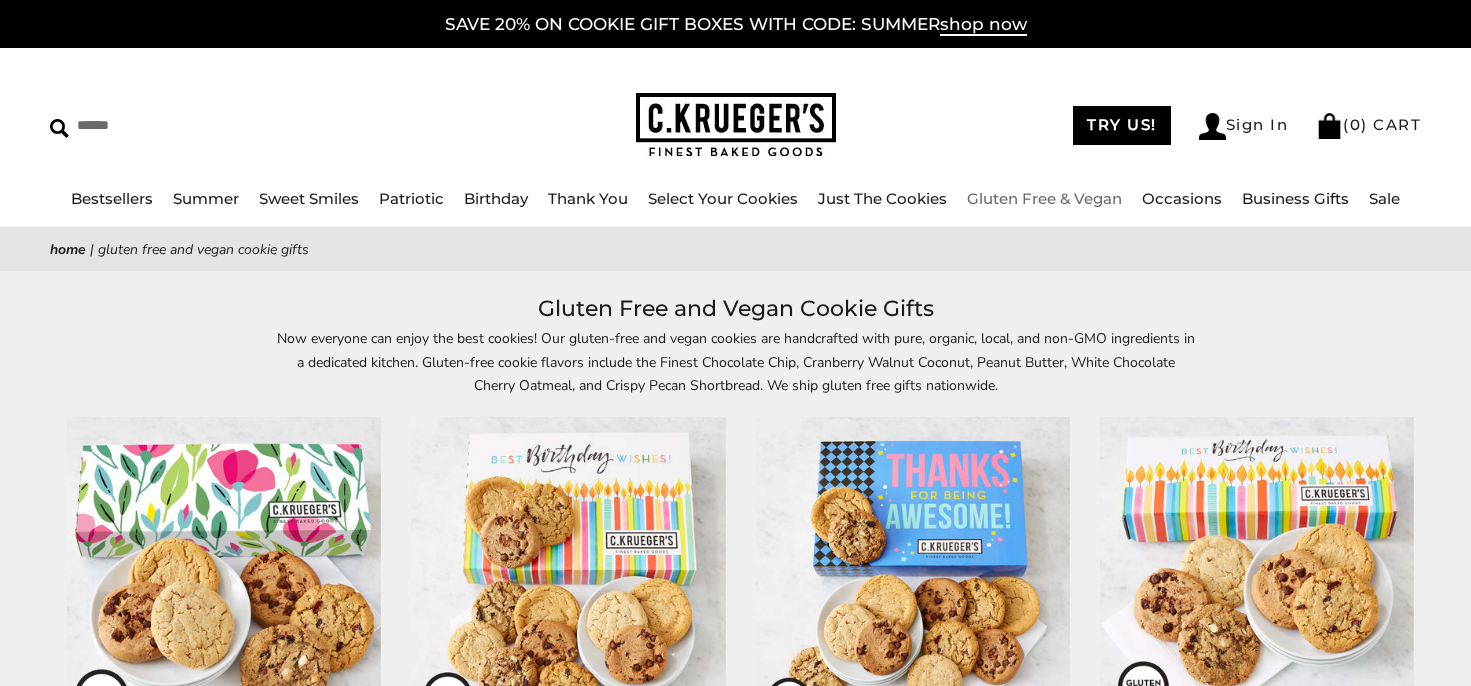 scroll, scrollTop: 0, scrollLeft: 0, axis: both 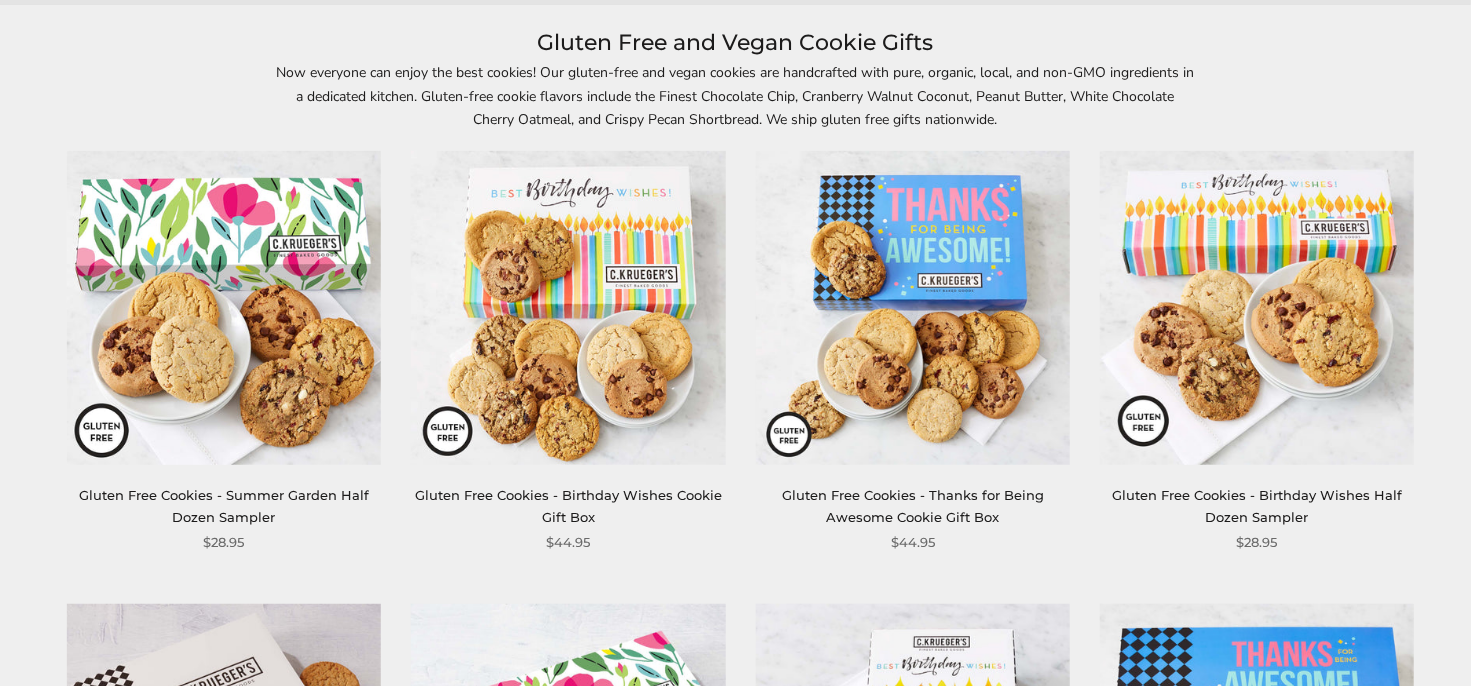 click on "Gluten Free Cookies - Summer Garden Half Dozen Sampler" at bounding box center (224, 505) 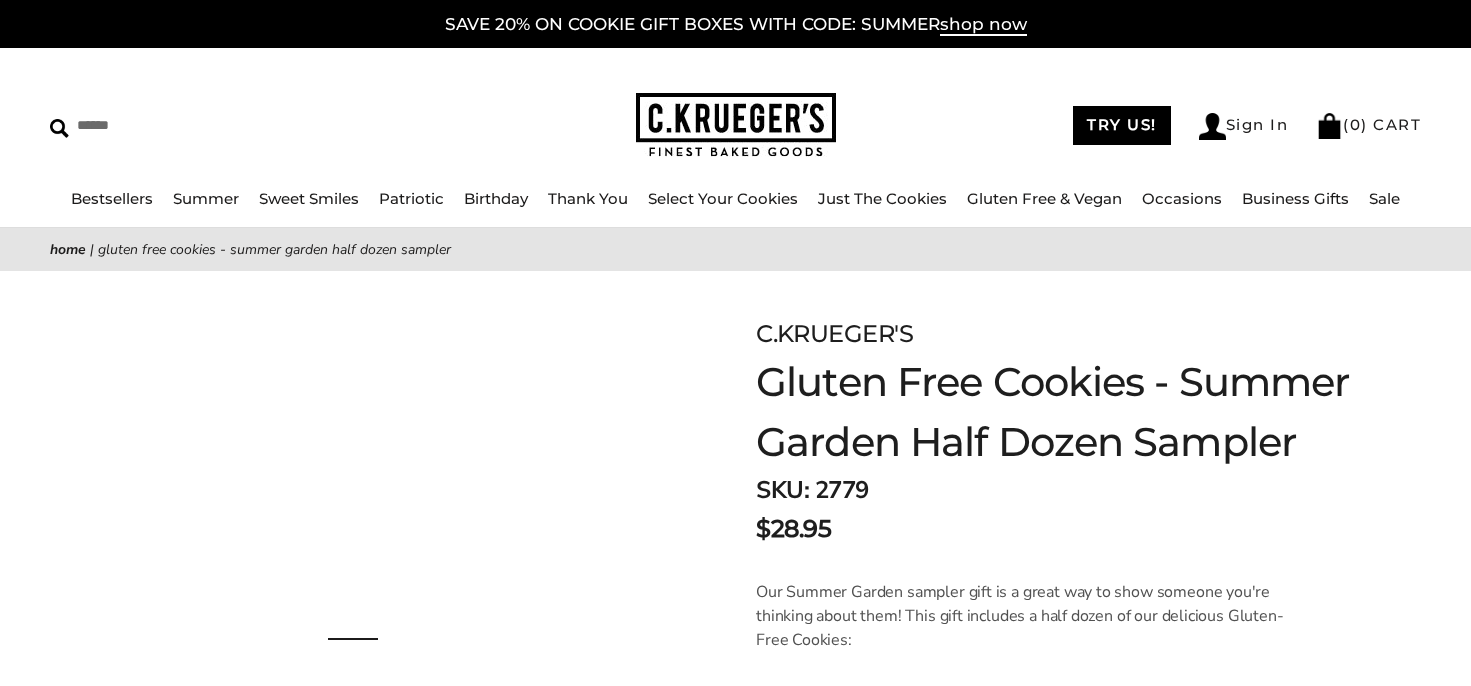 scroll, scrollTop: 0, scrollLeft: 0, axis: both 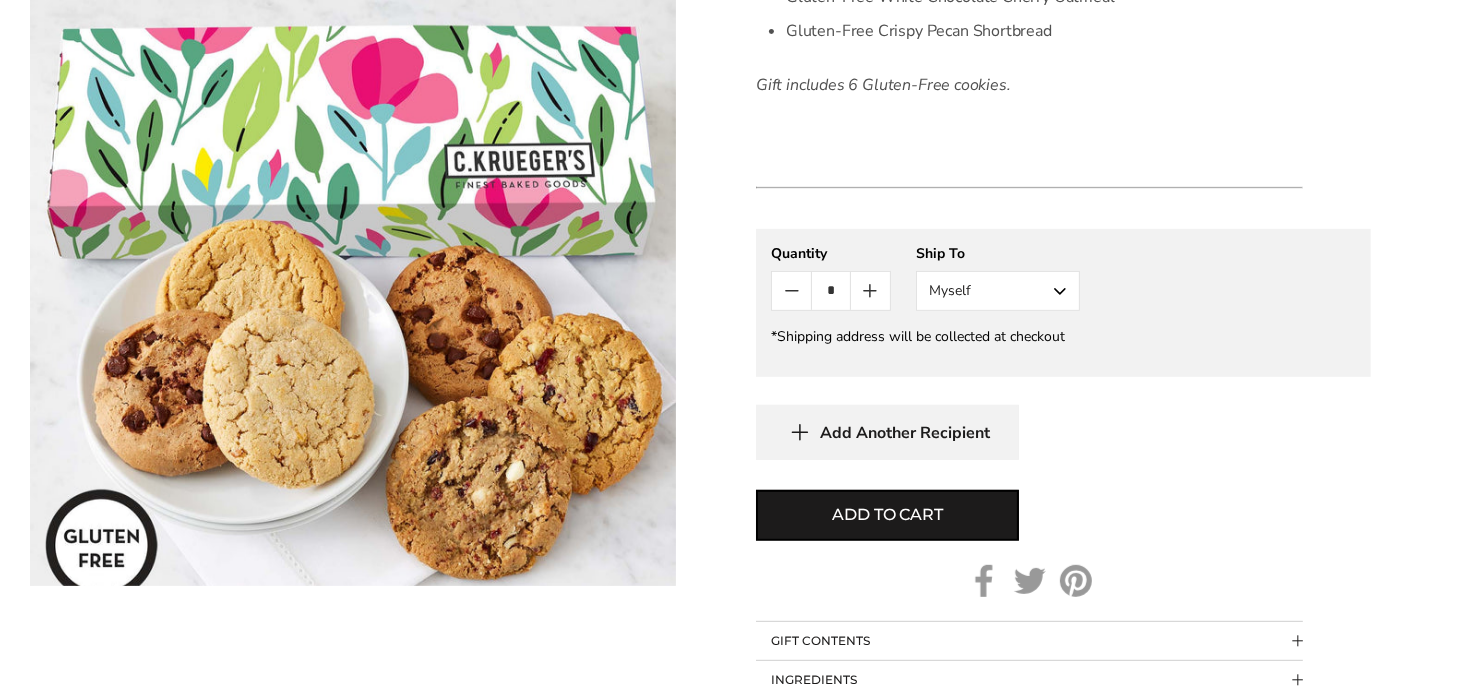 click on "Myself" at bounding box center (998, 291) 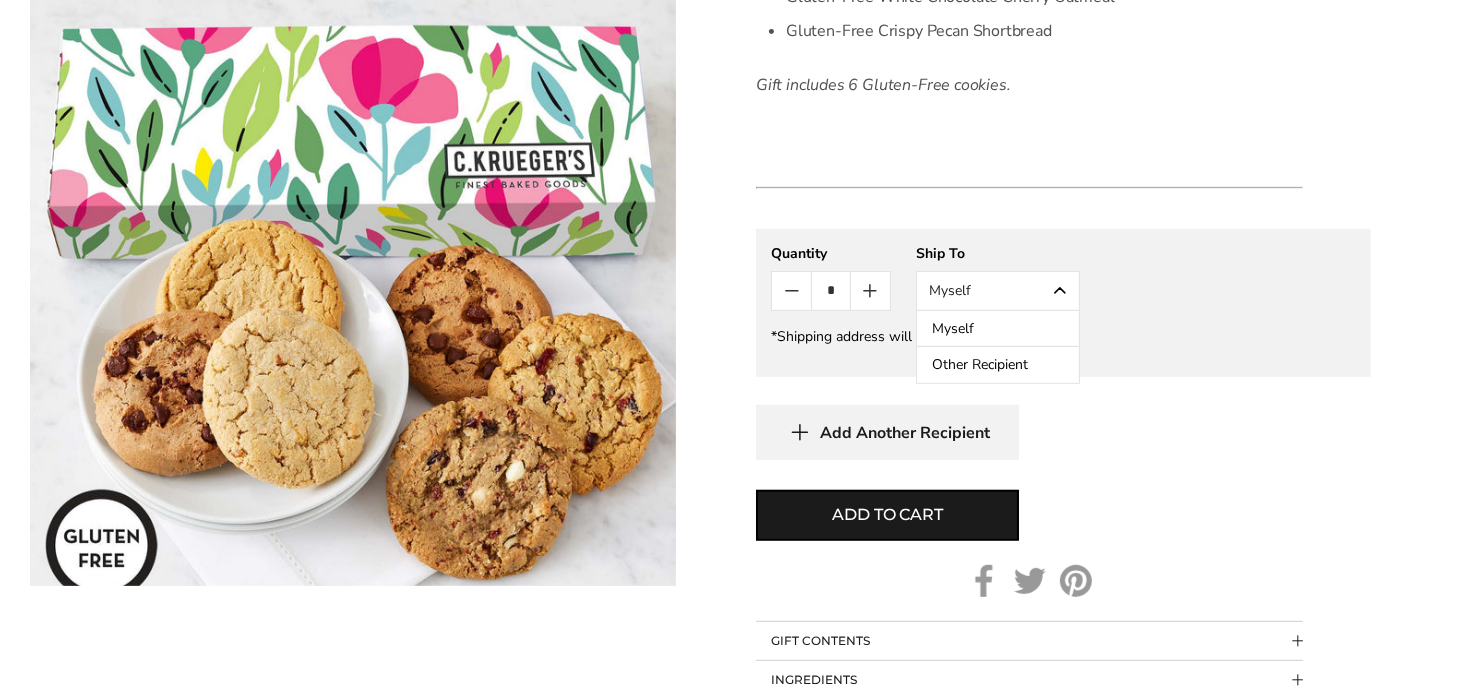 click on "Other Recipient" at bounding box center [998, 365] 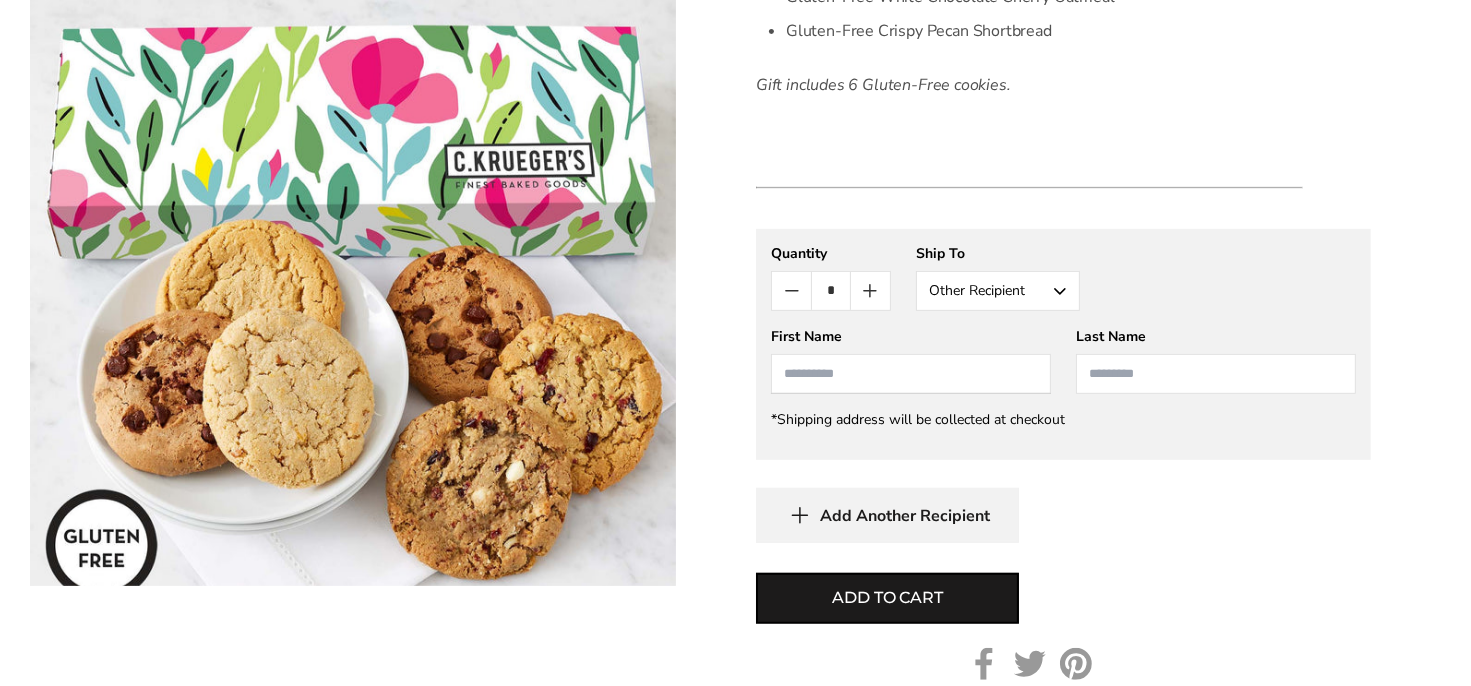 click at bounding box center (911, 374) 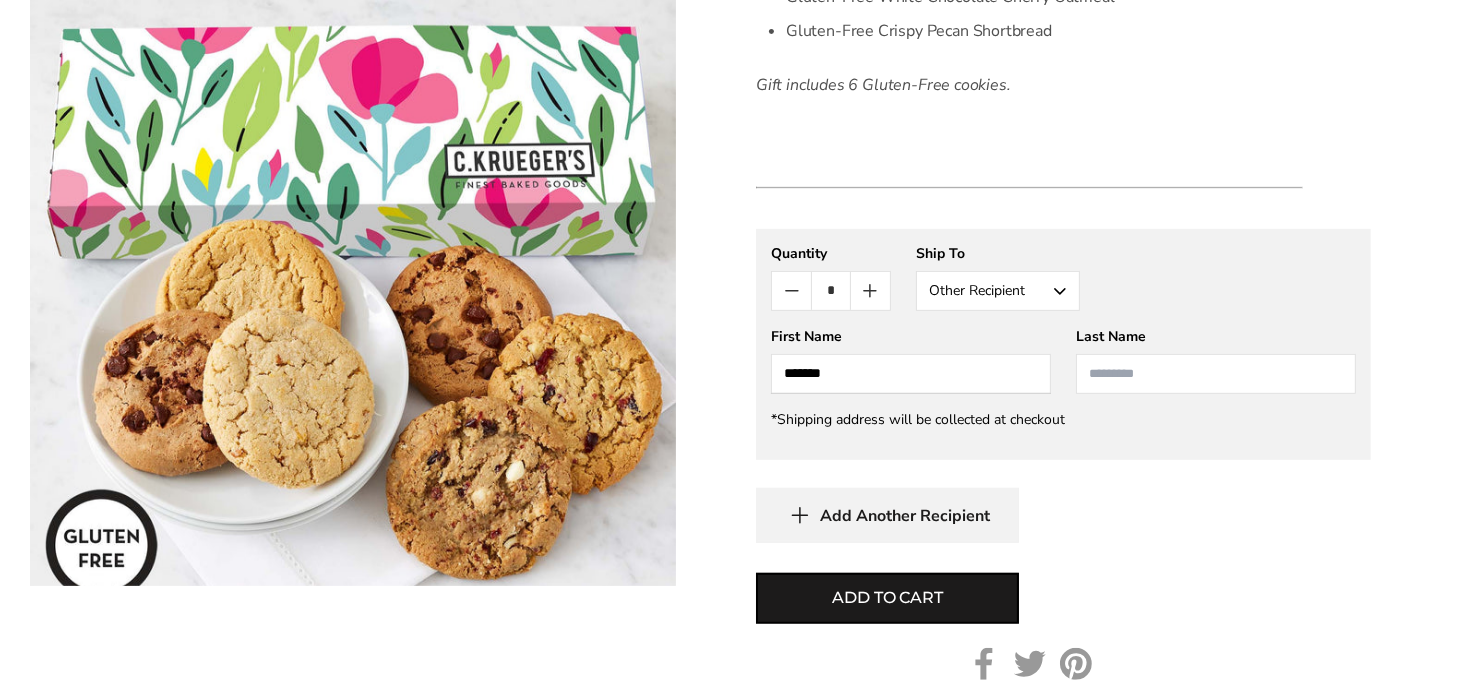 type on "*******" 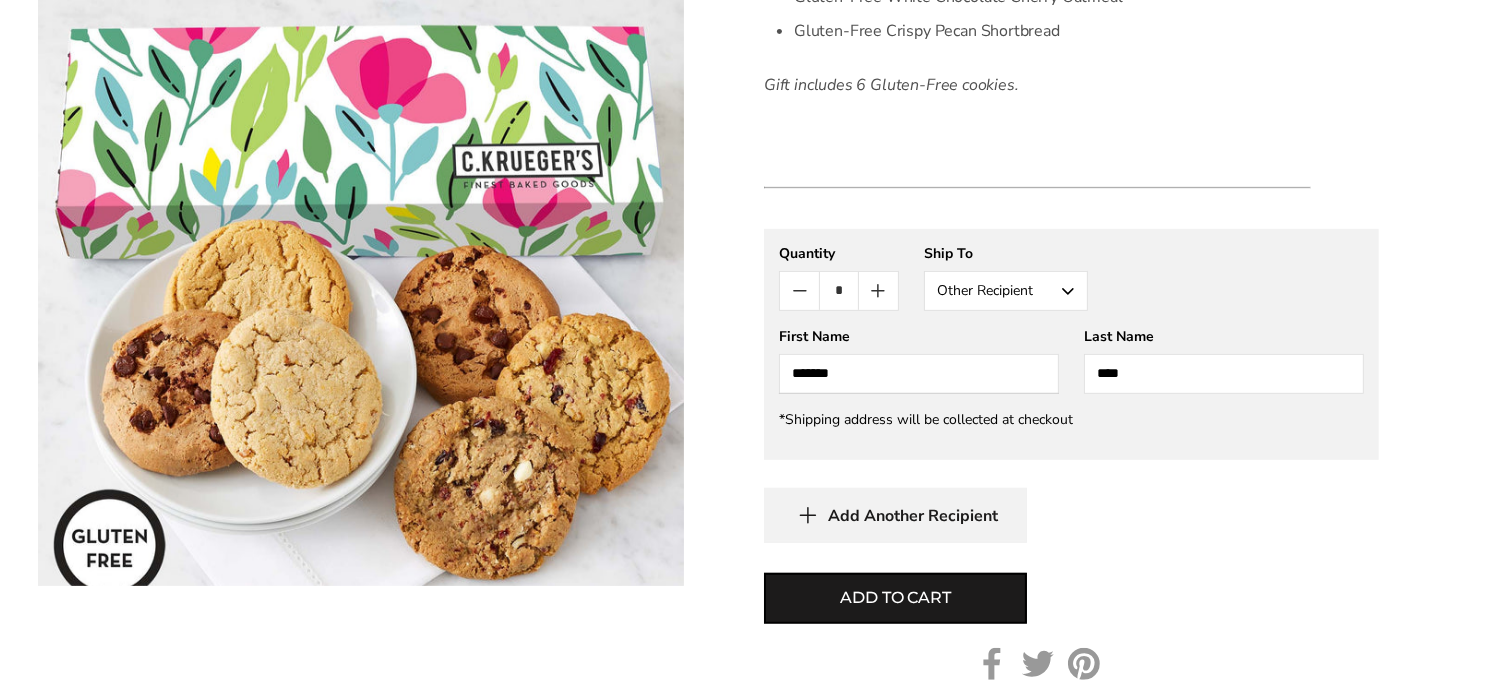 scroll, scrollTop: 1066, scrollLeft: 0, axis: vertical 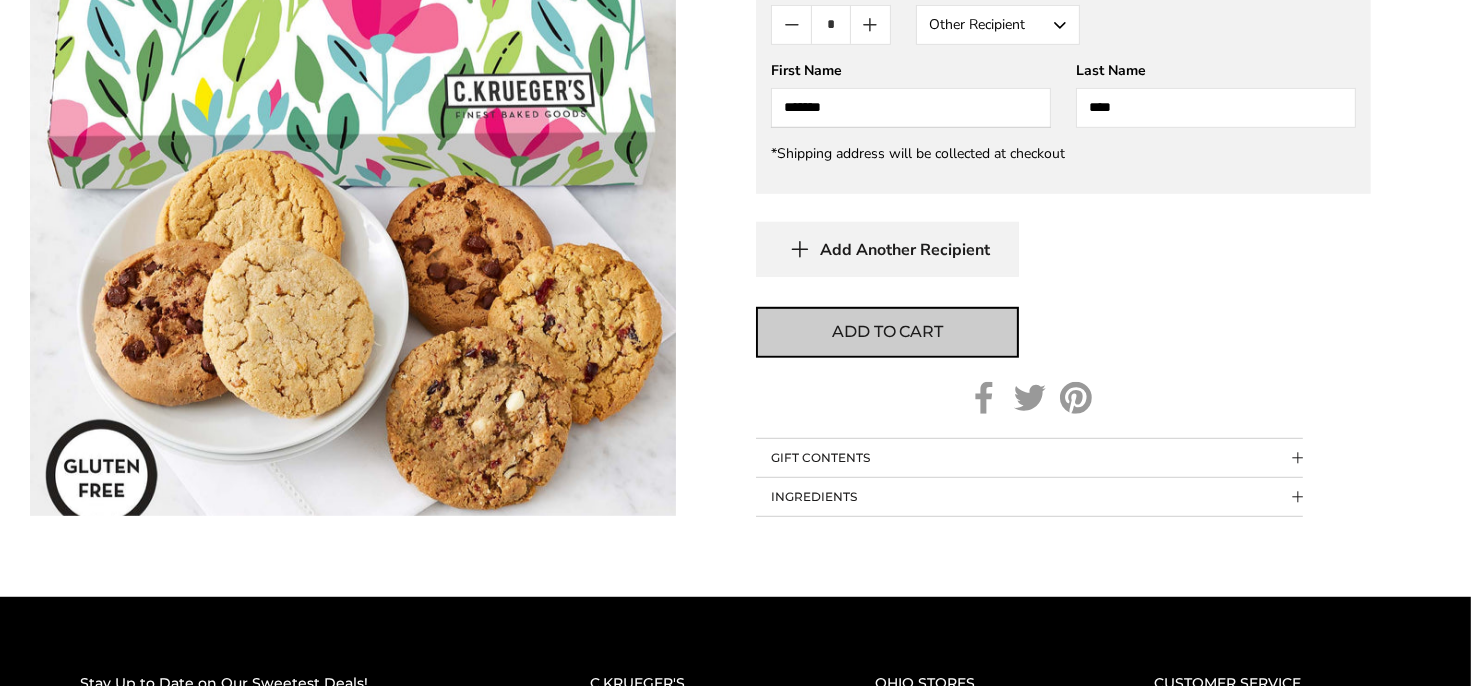 type on "****" 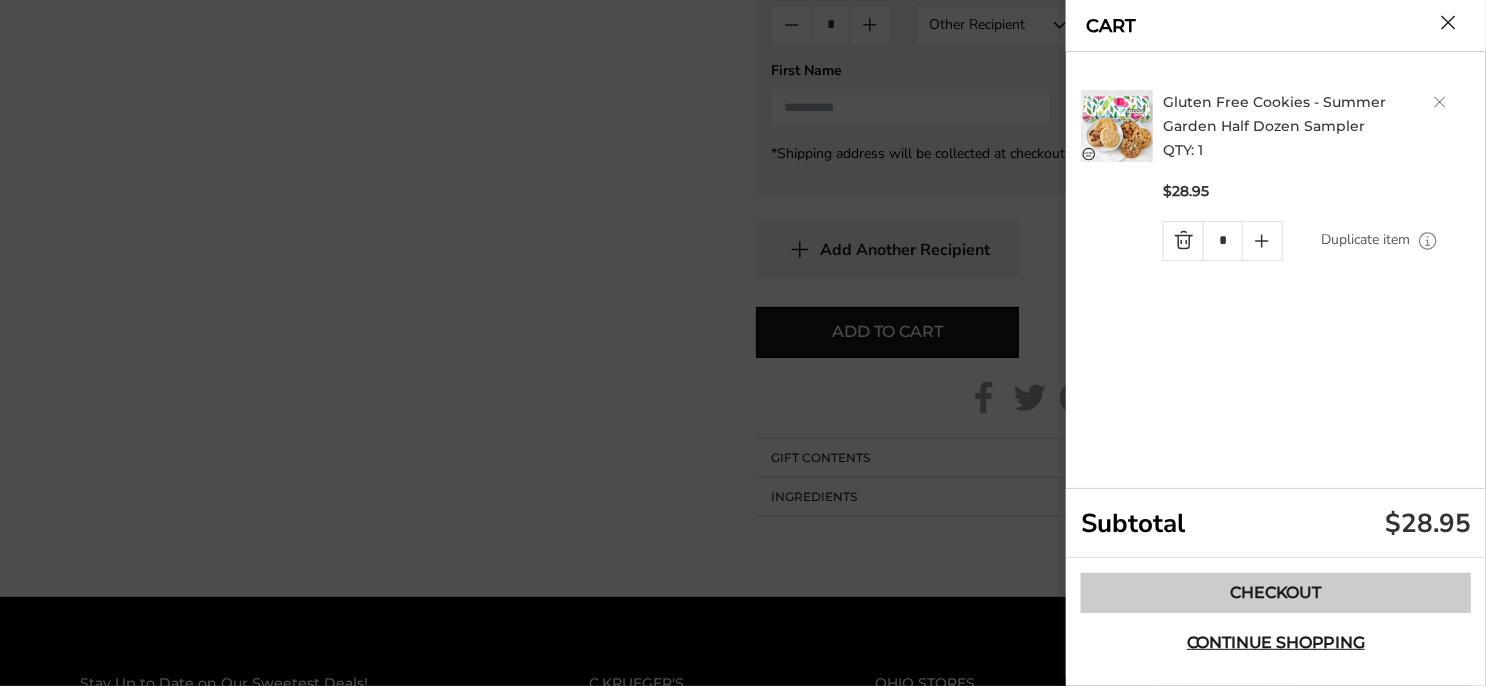 click on "Checkout" at bounding box center (1276, 593) 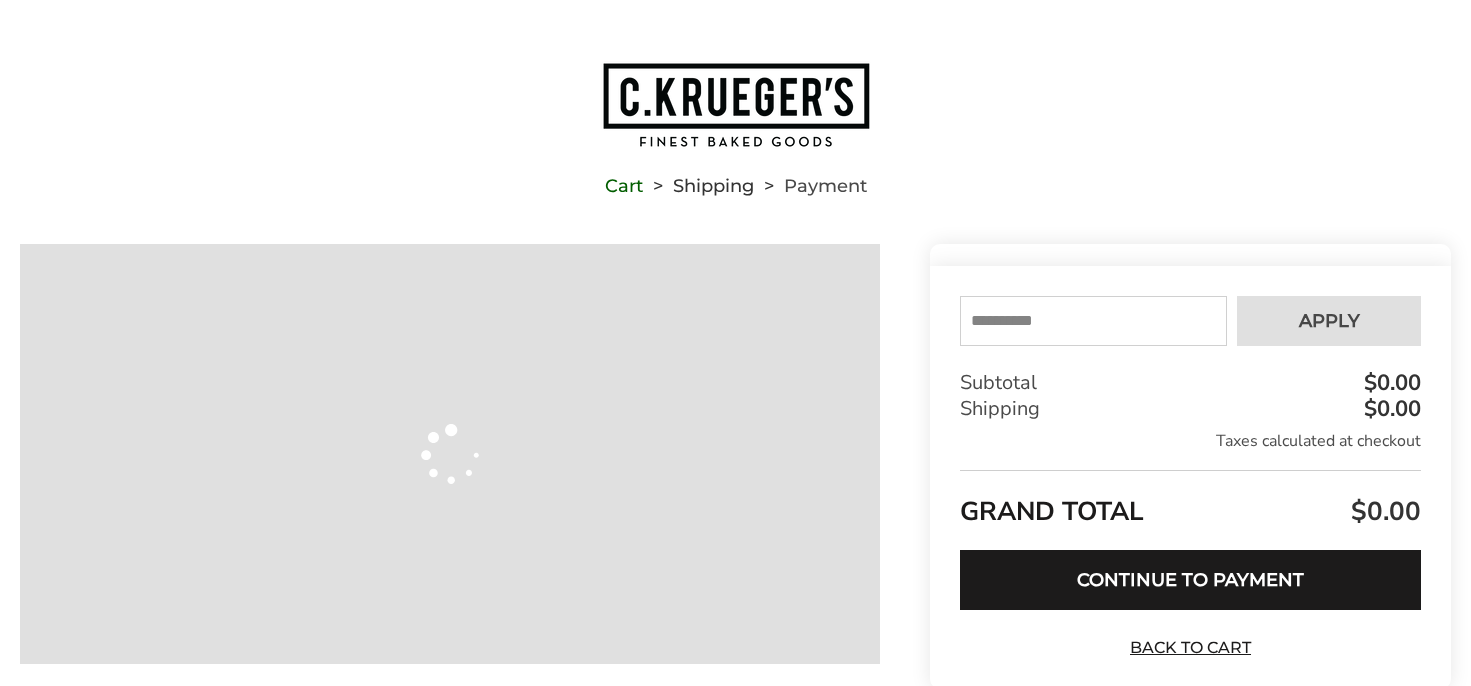 scroll, scrollTop: 0, scrollLeft: 0, axis: both 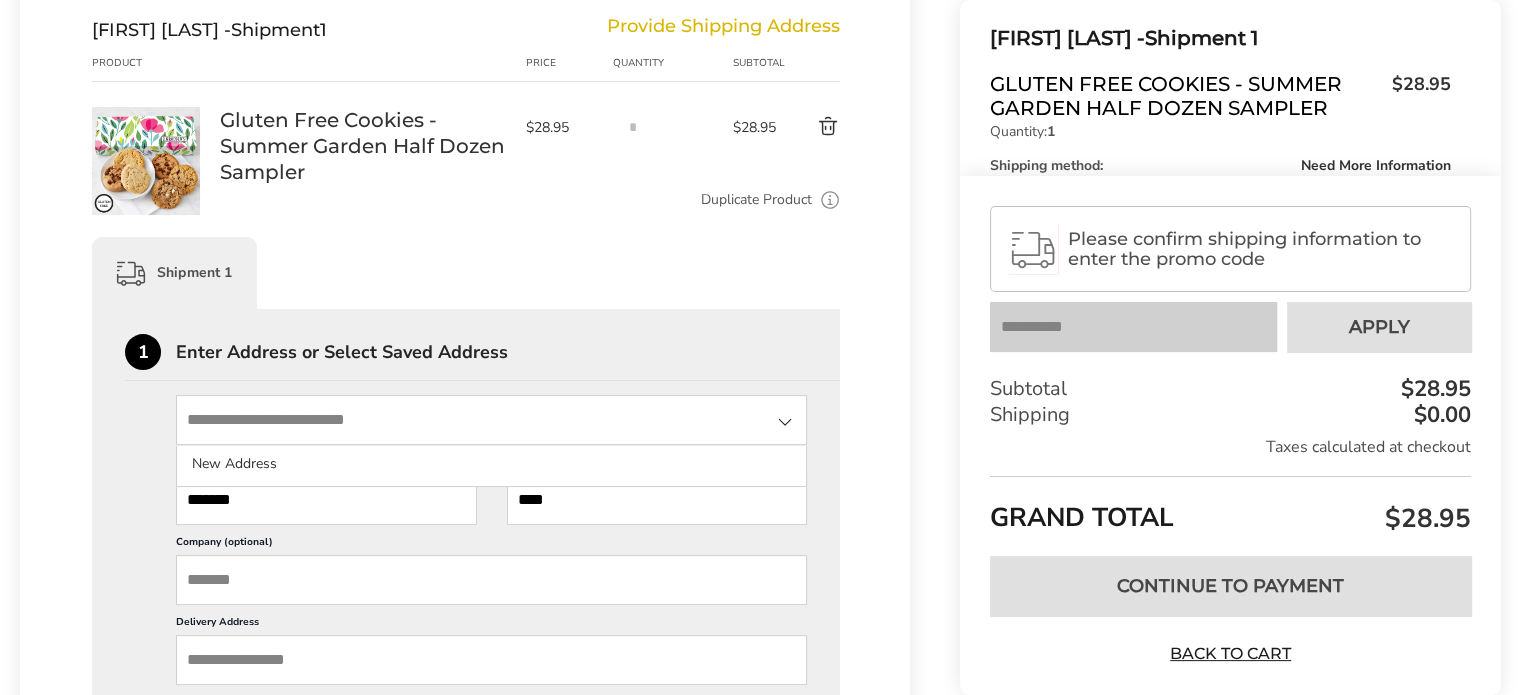 click at bounding box center (491, 420) 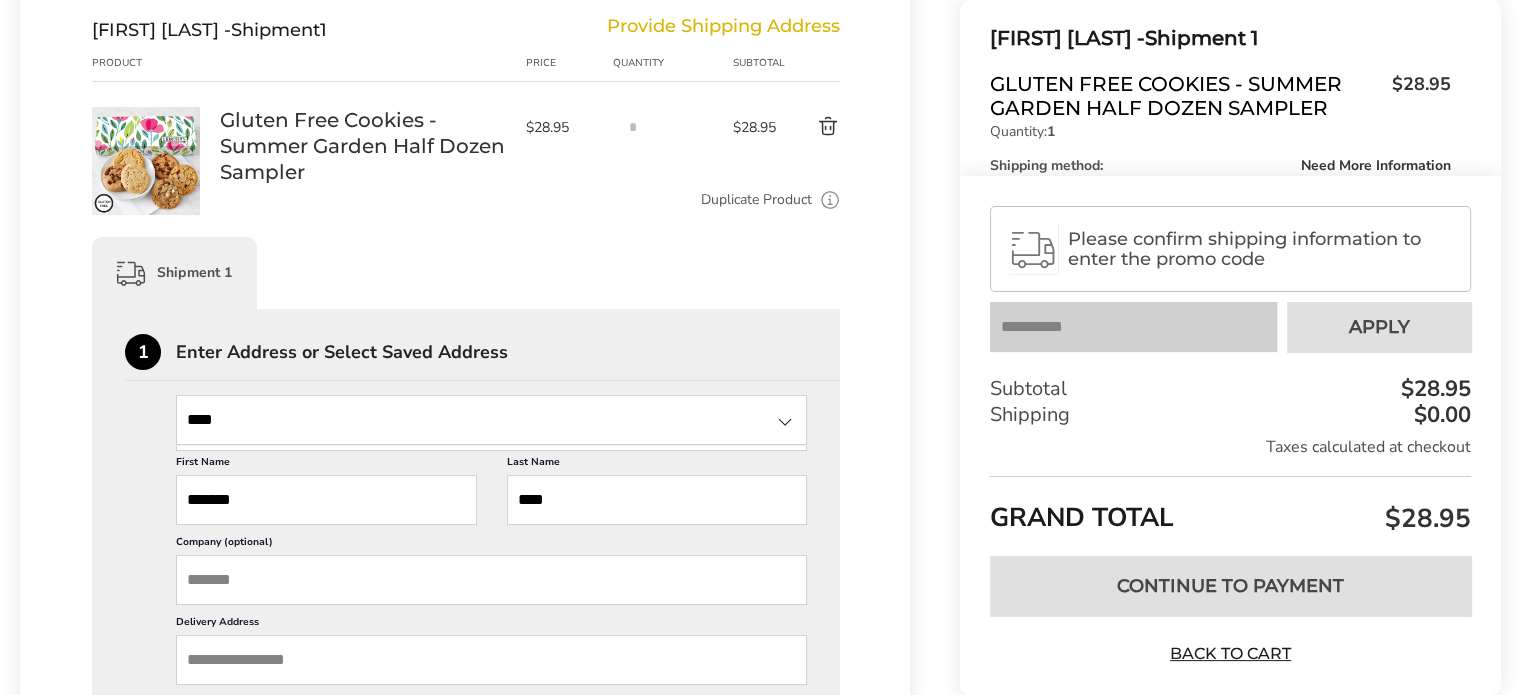 type on "**********" 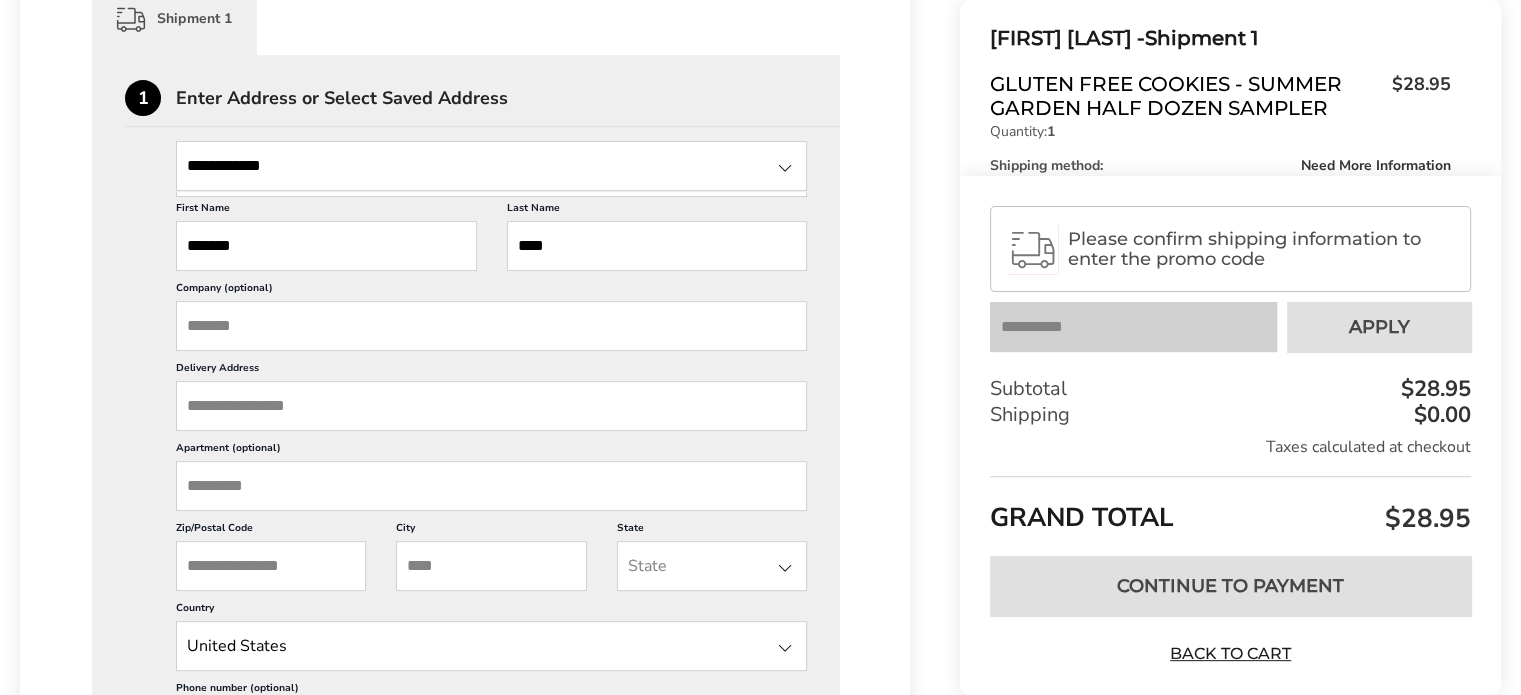 scroll, scrollTop: 533, scrollLeft: 0, axis: vertical 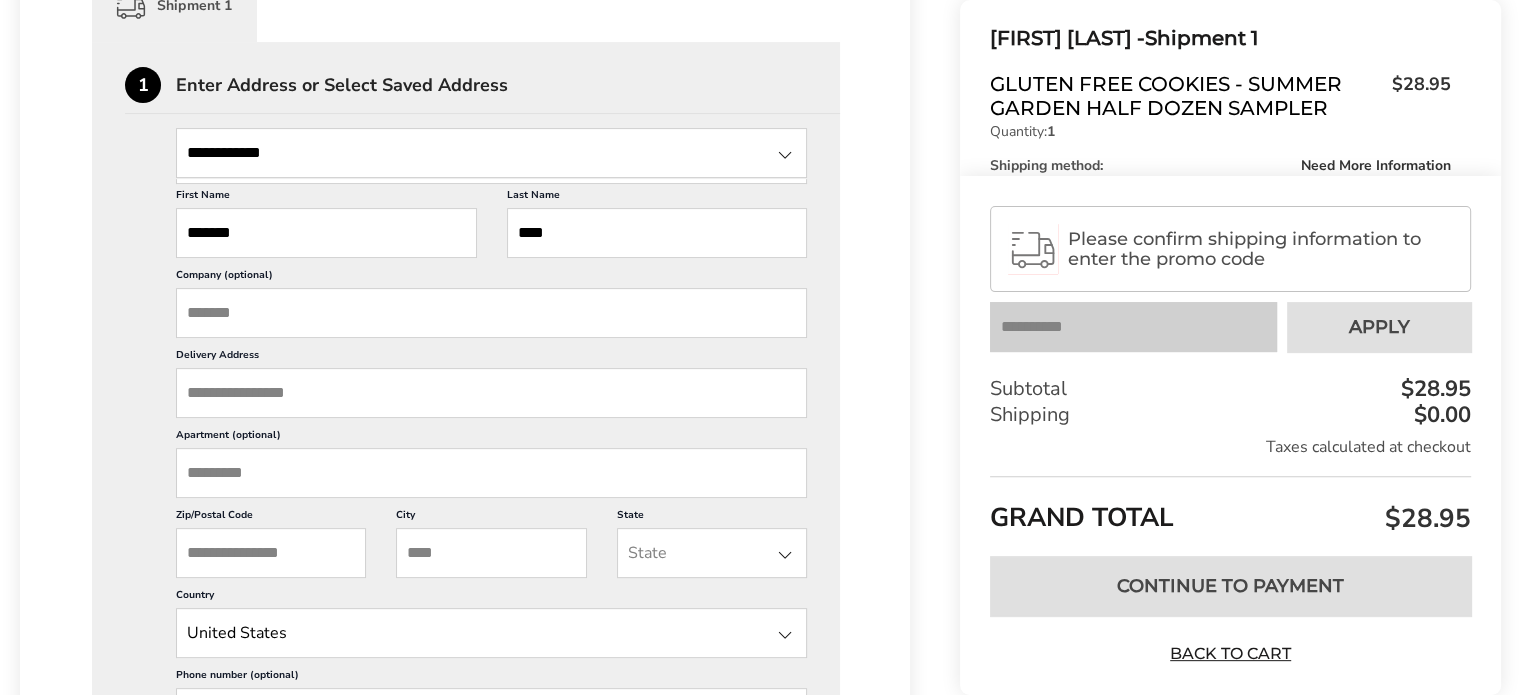 click on "Delivery Address" at bounding box center [491, 393] 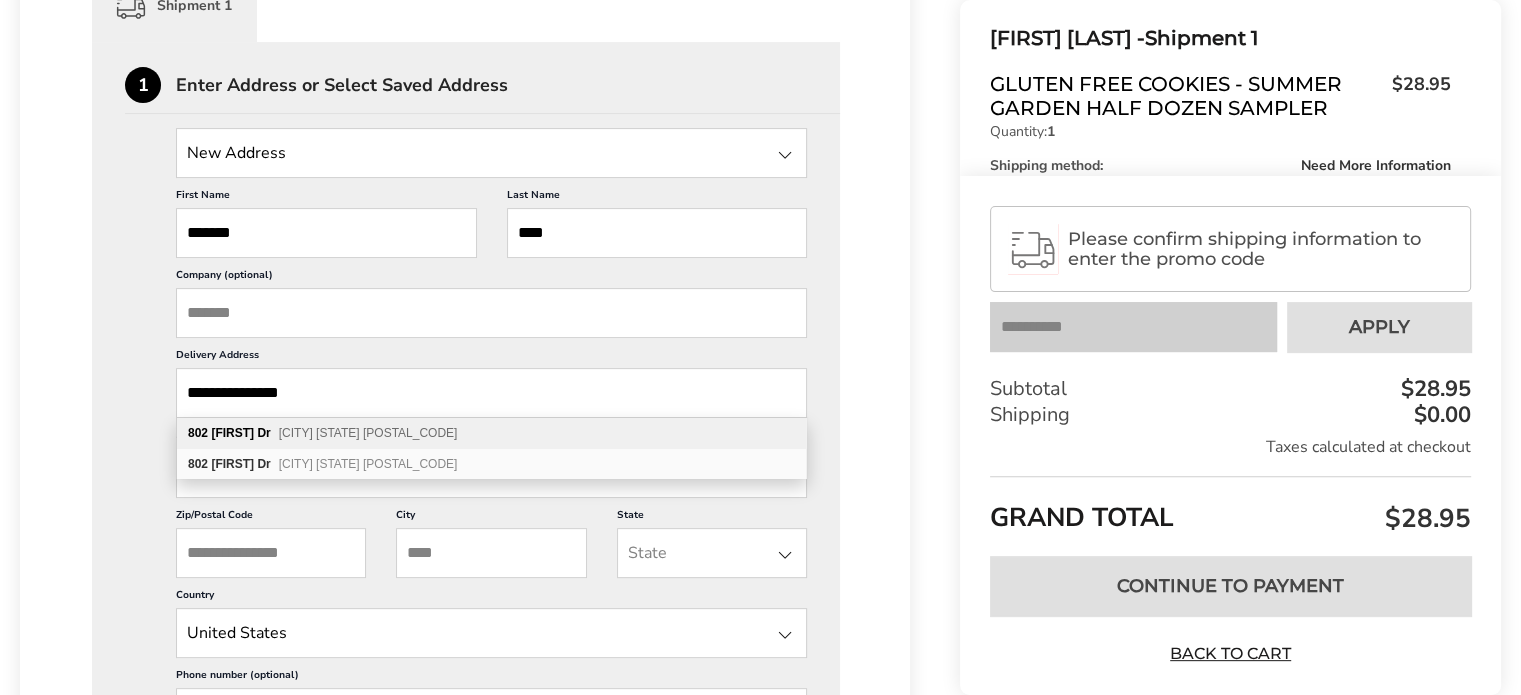 click on "802   Megan   Dr Cranberry Township PA 16066" at bounding box center (491, 433) 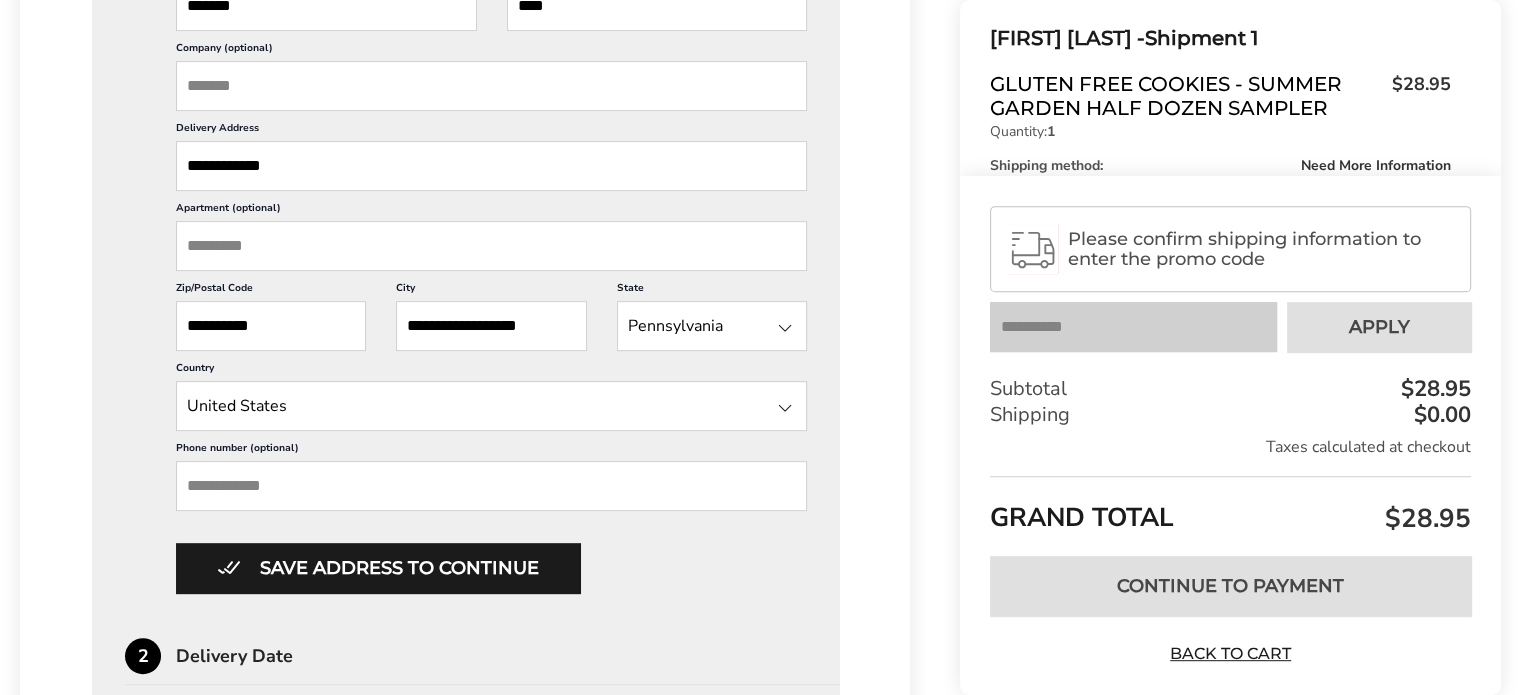 scroll, scrollTop: 800, scrollLeft: 0, axis: vertical 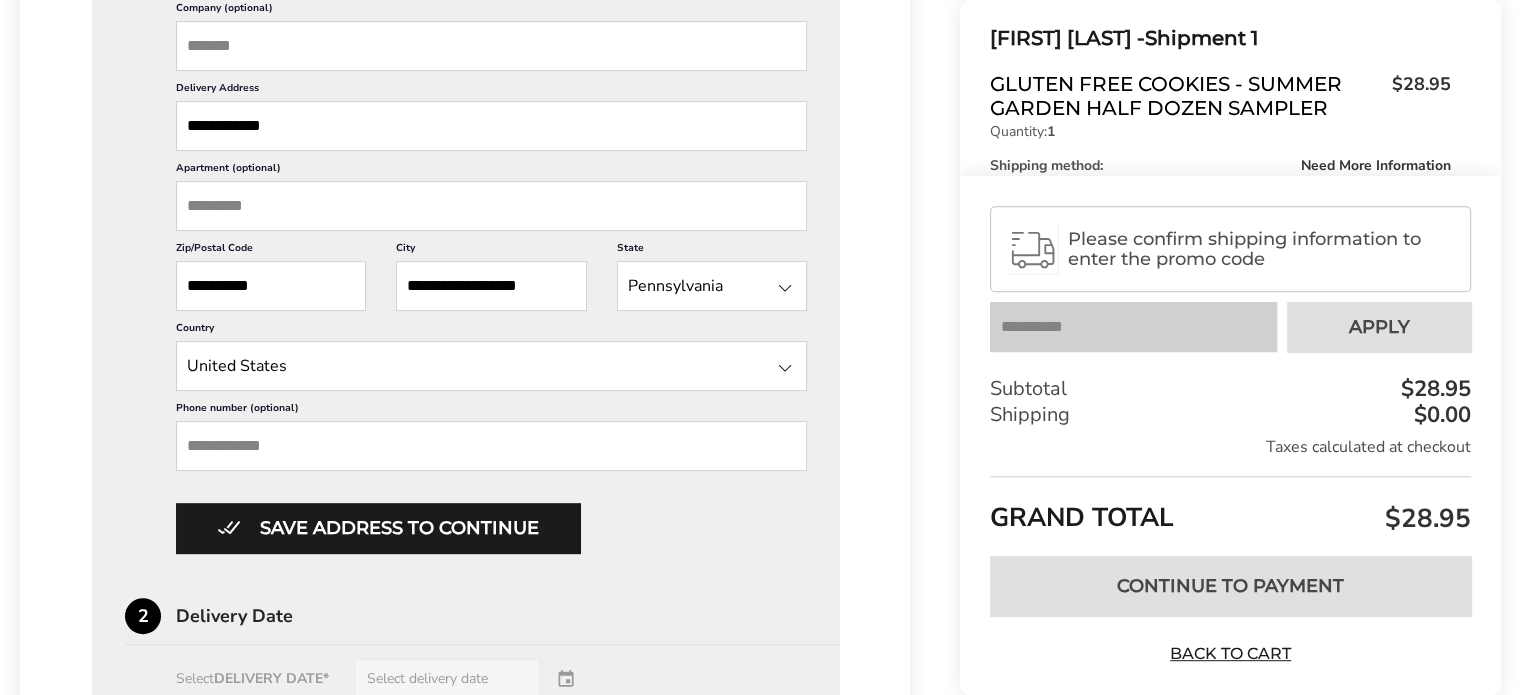 click on "Phone number (optional)" at bounding box center (491, 446) 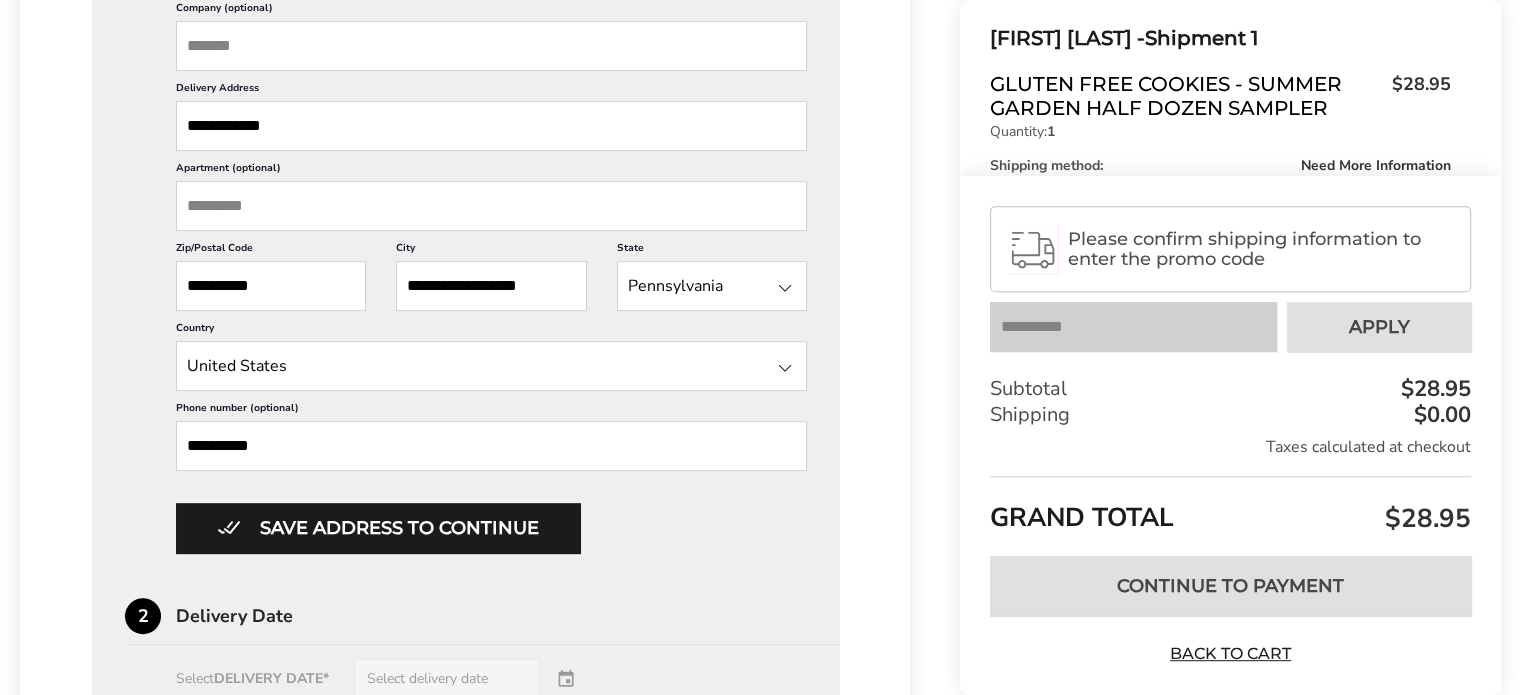 type on "*****" 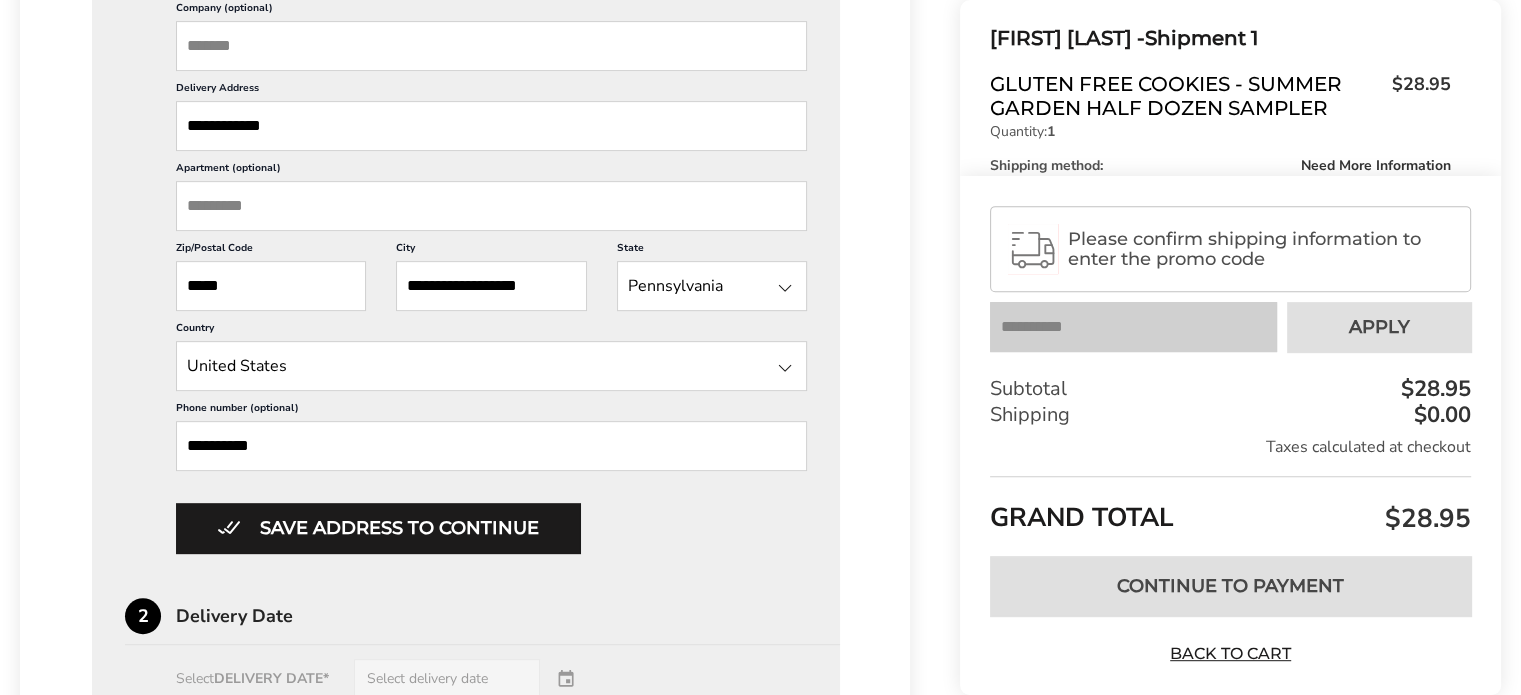 type on "**********" 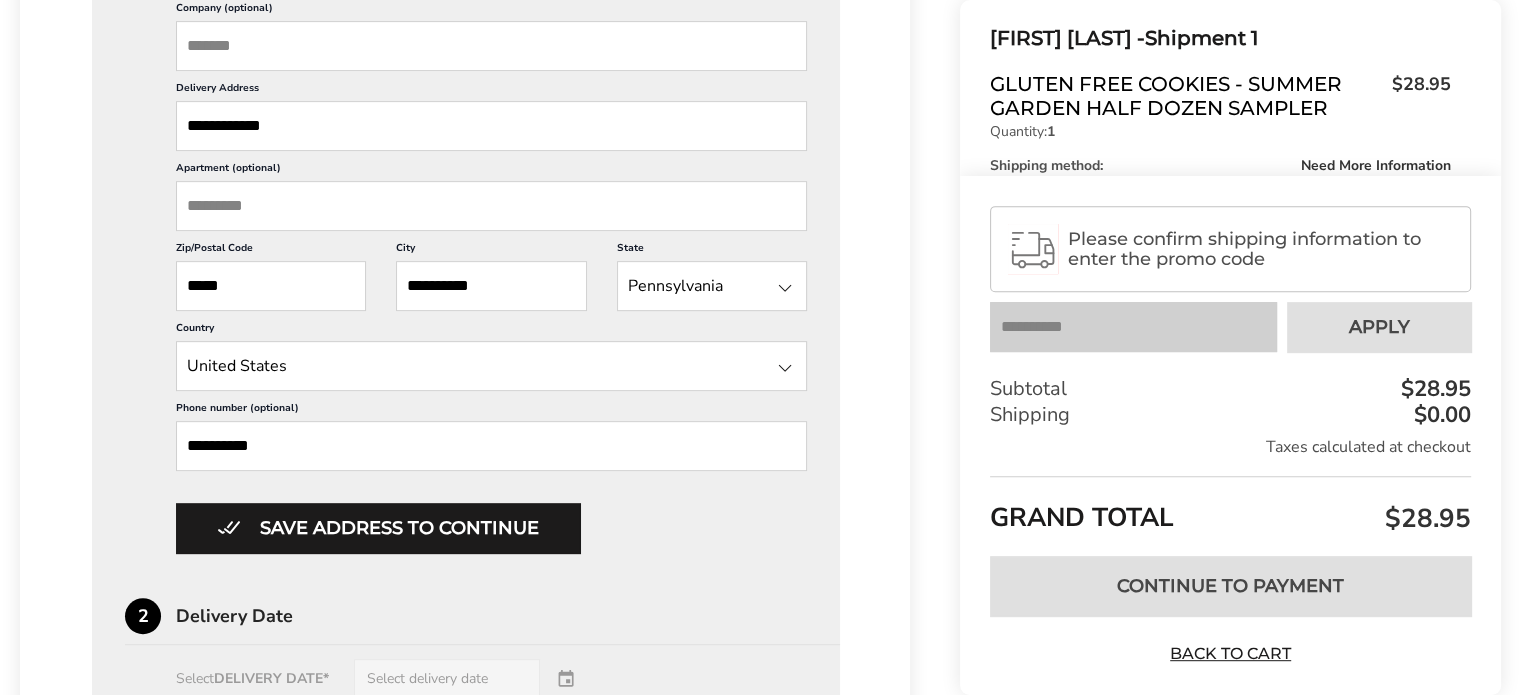 type on "**********" 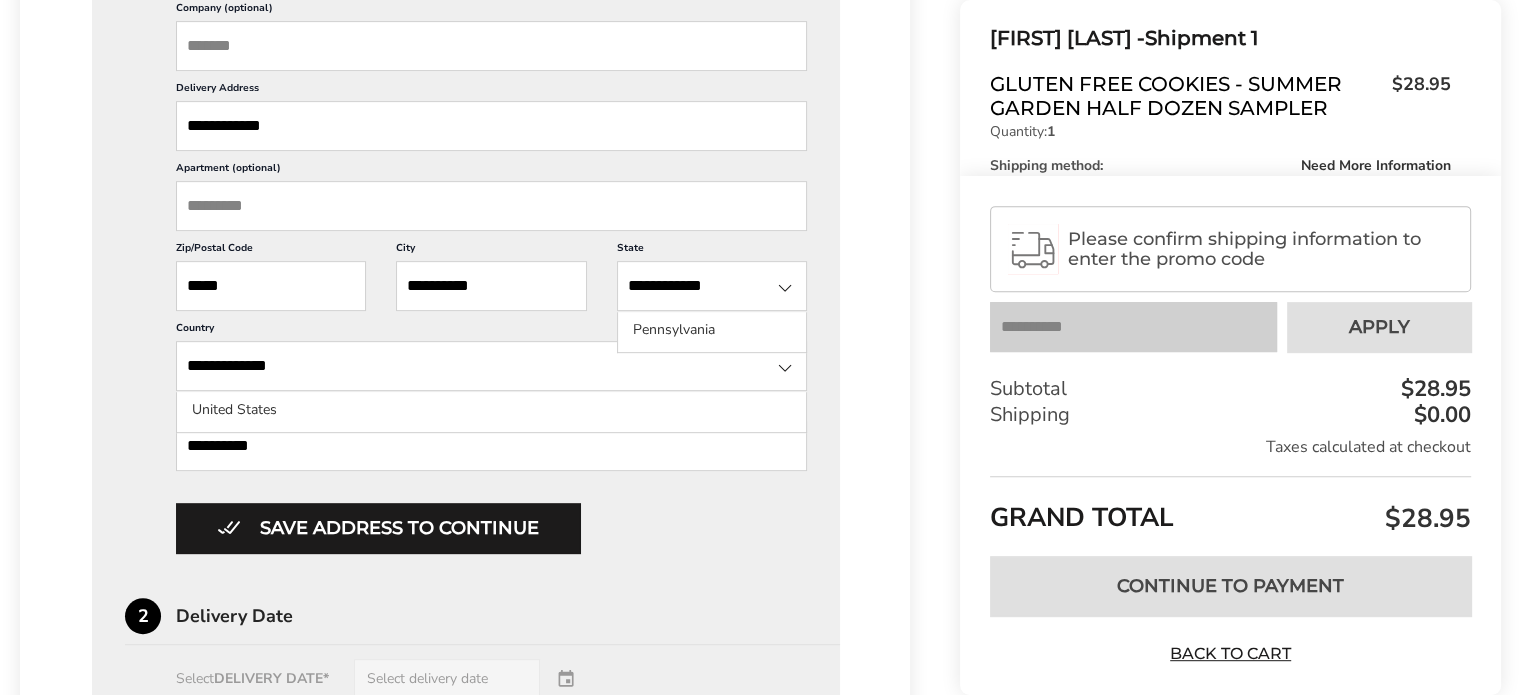 click on "**********" at bounding box center [466, 511] 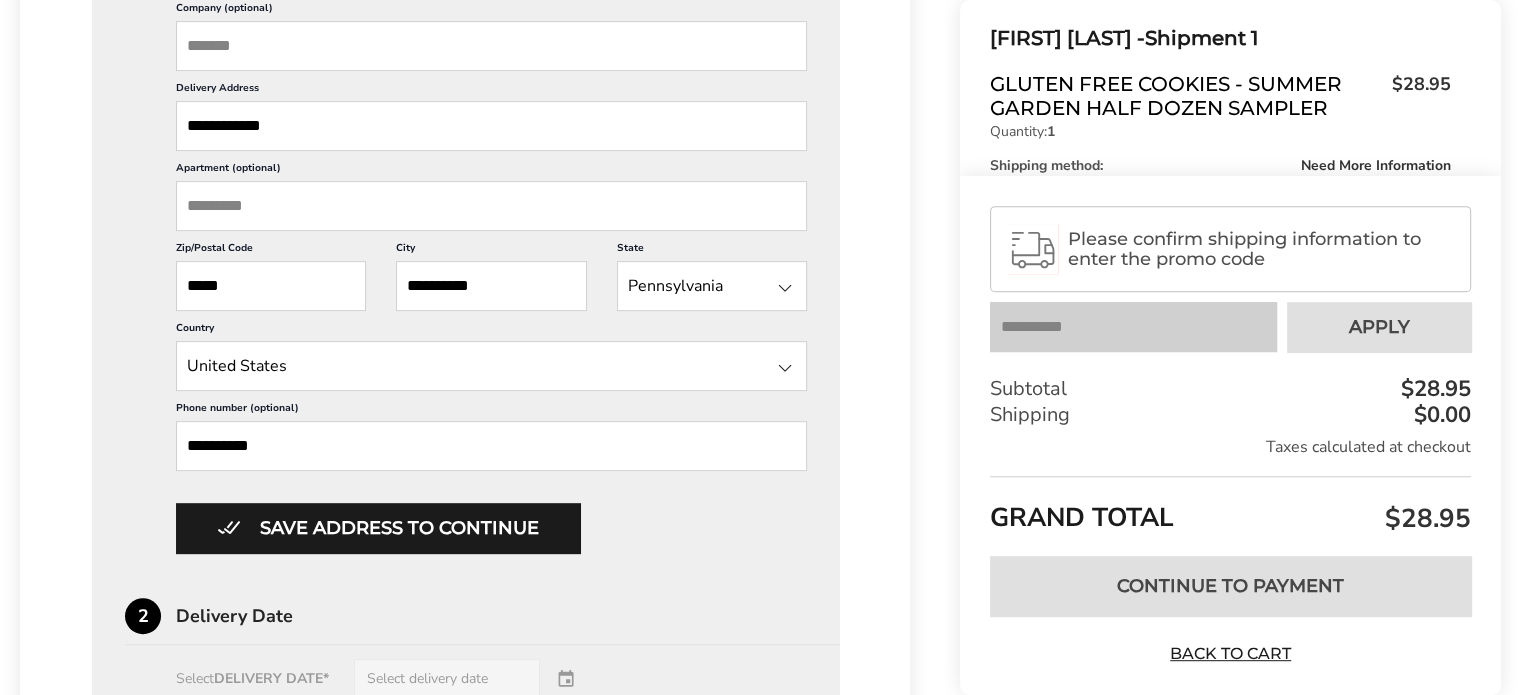 drag, startPoint x: 511, startPoint y: 279, endPoint x: 409, endPoint y: 286, distance: 102.239914 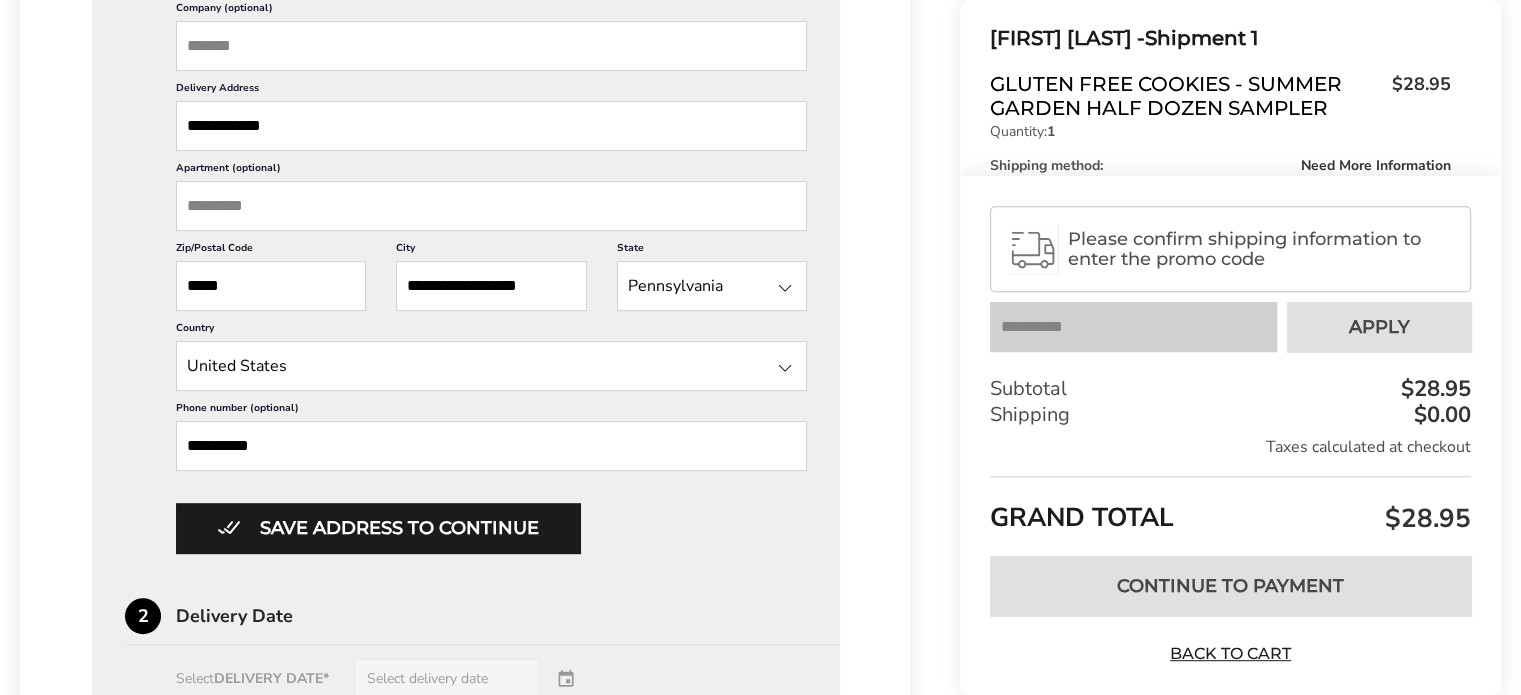 click on "Save address to continue" at bounding box center (491, 528) 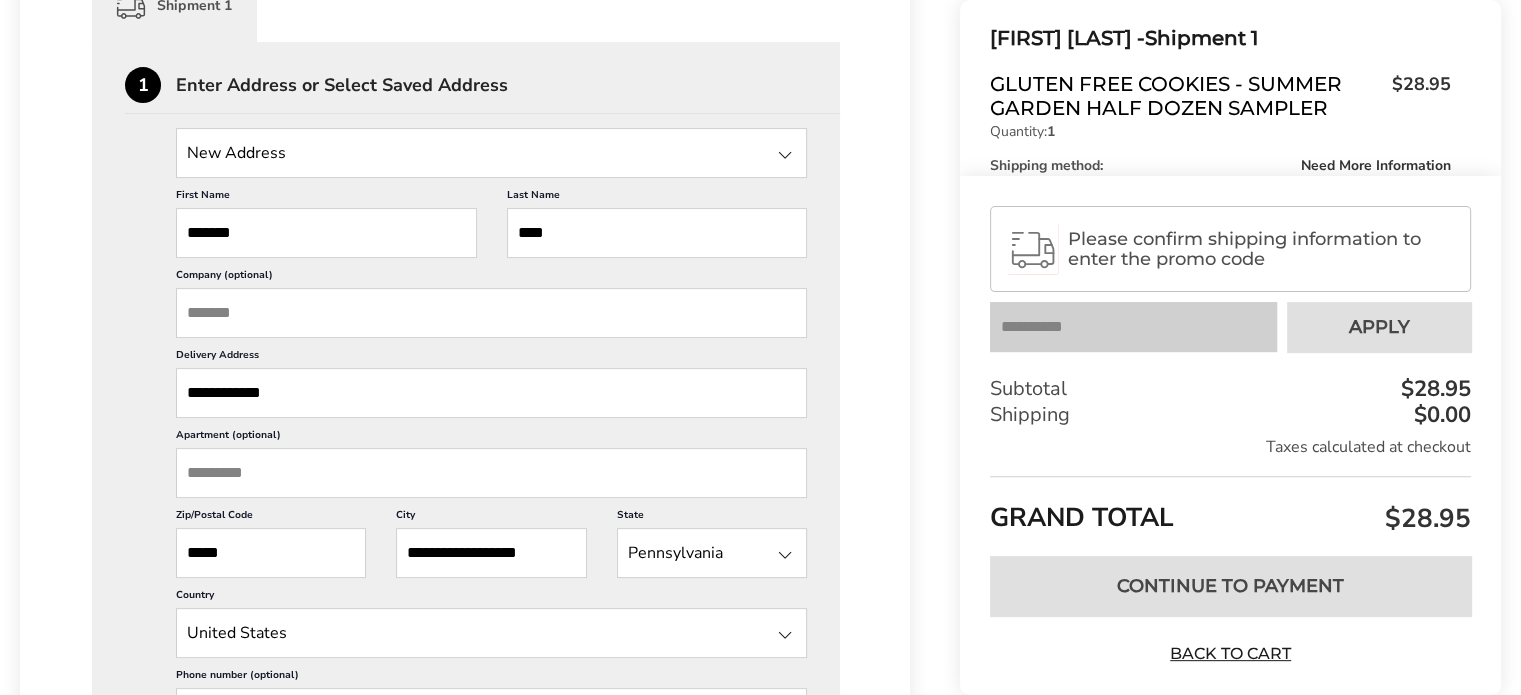 scroll, scrollTop: 0, scrollLeft: 0, axis: both 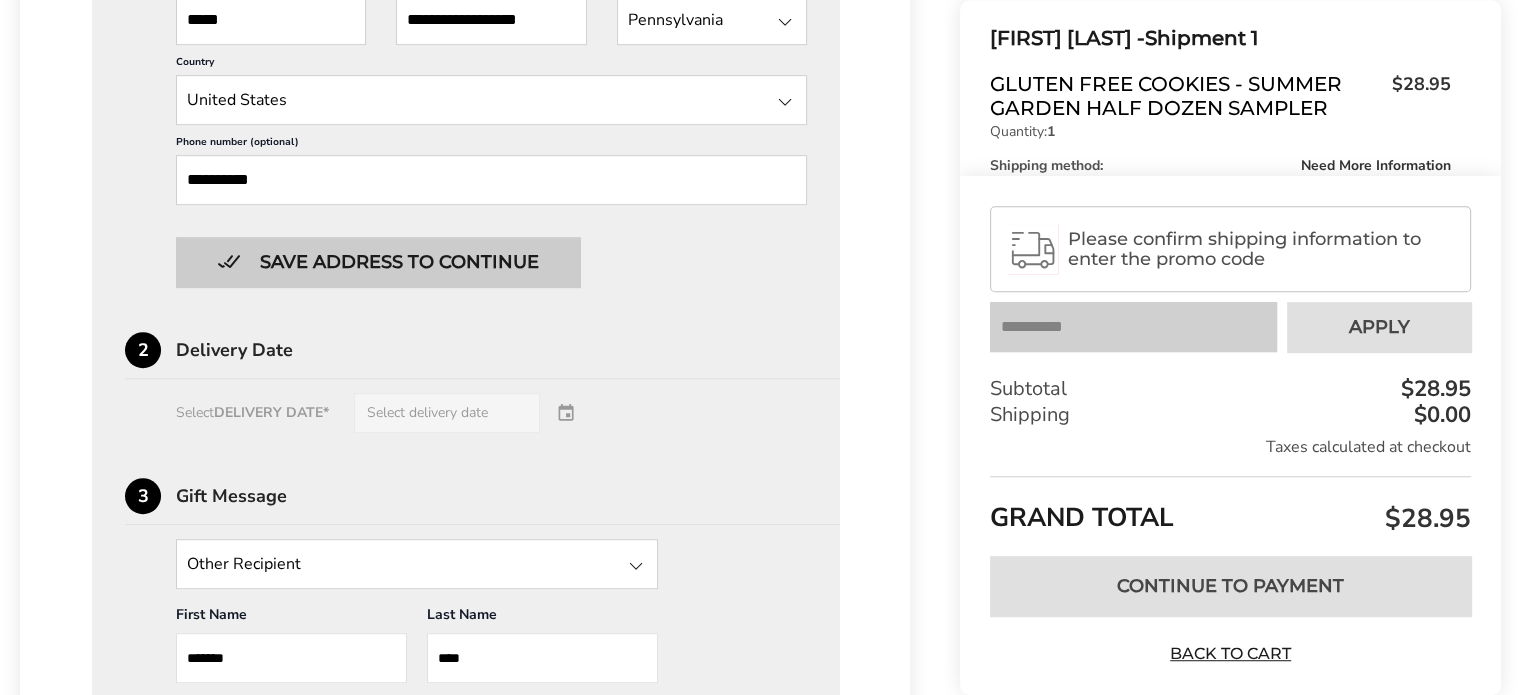 click on "Save address to continue" at bounding box center [378, 262] 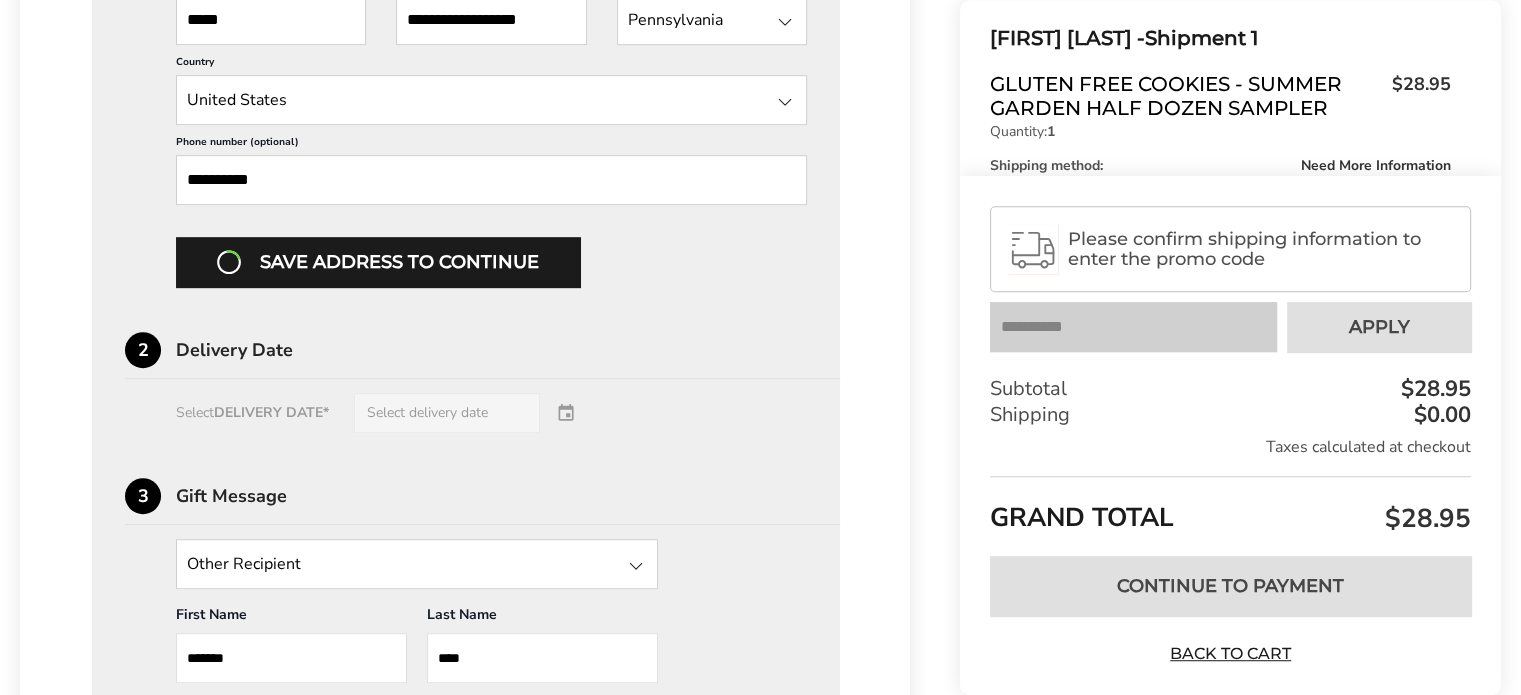 scroll, scrollTop: 746, scrollLeft: 0, axis: vertical 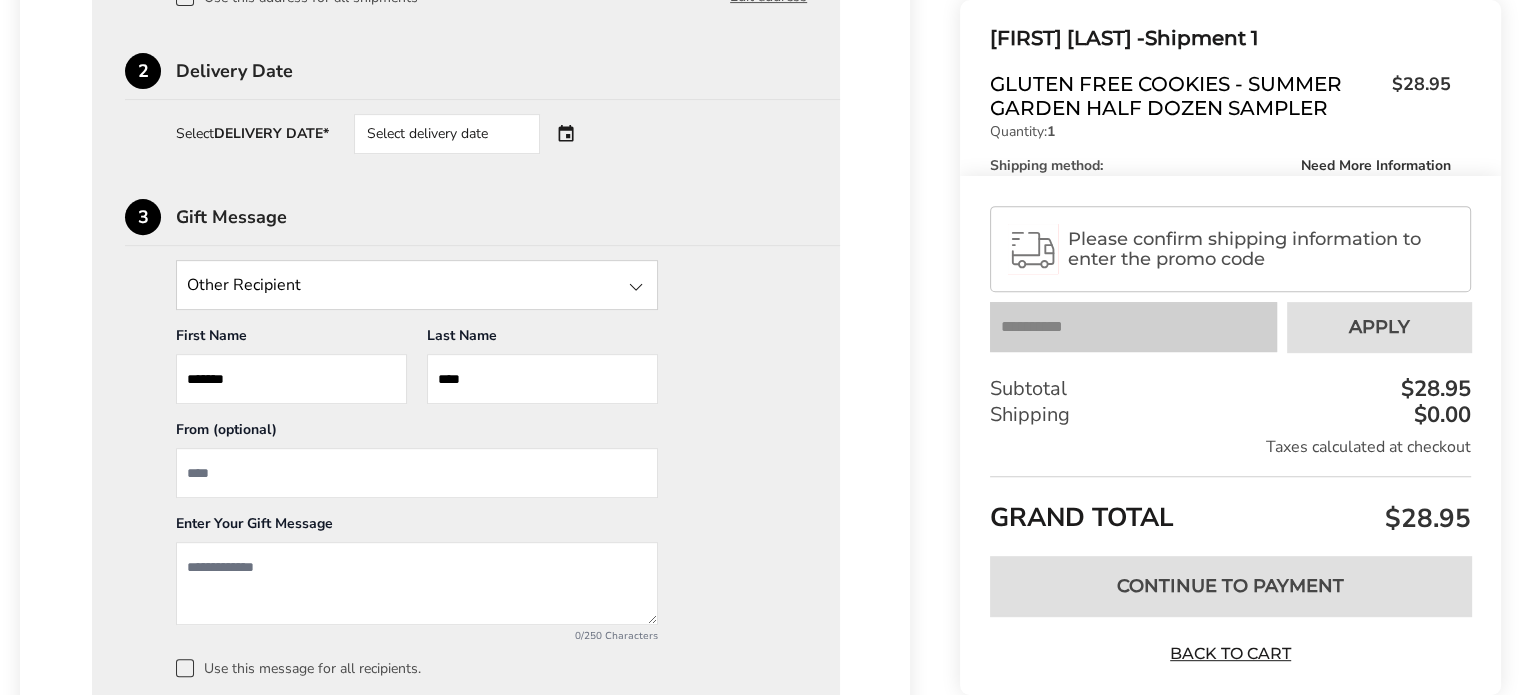click on "Select delivery date" at bounding box center (475, 134) 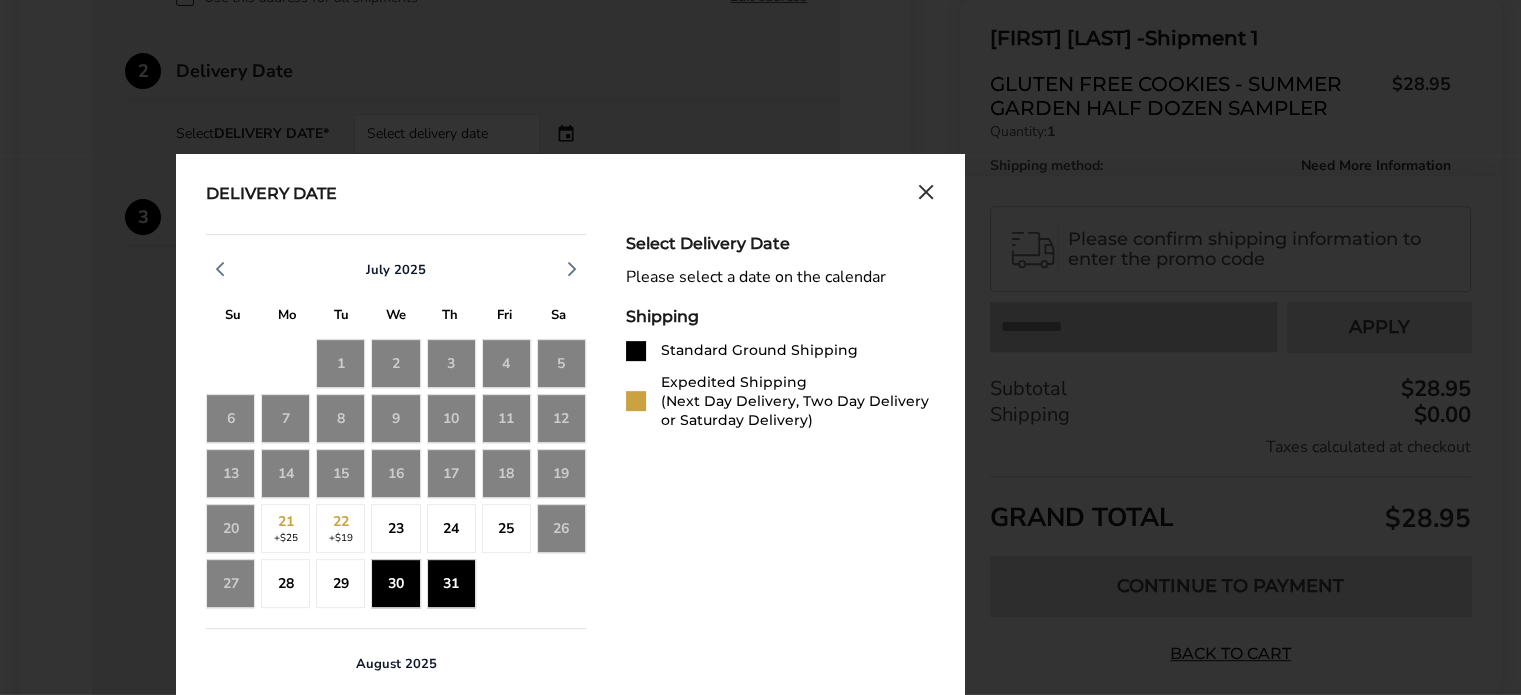 click on "31" 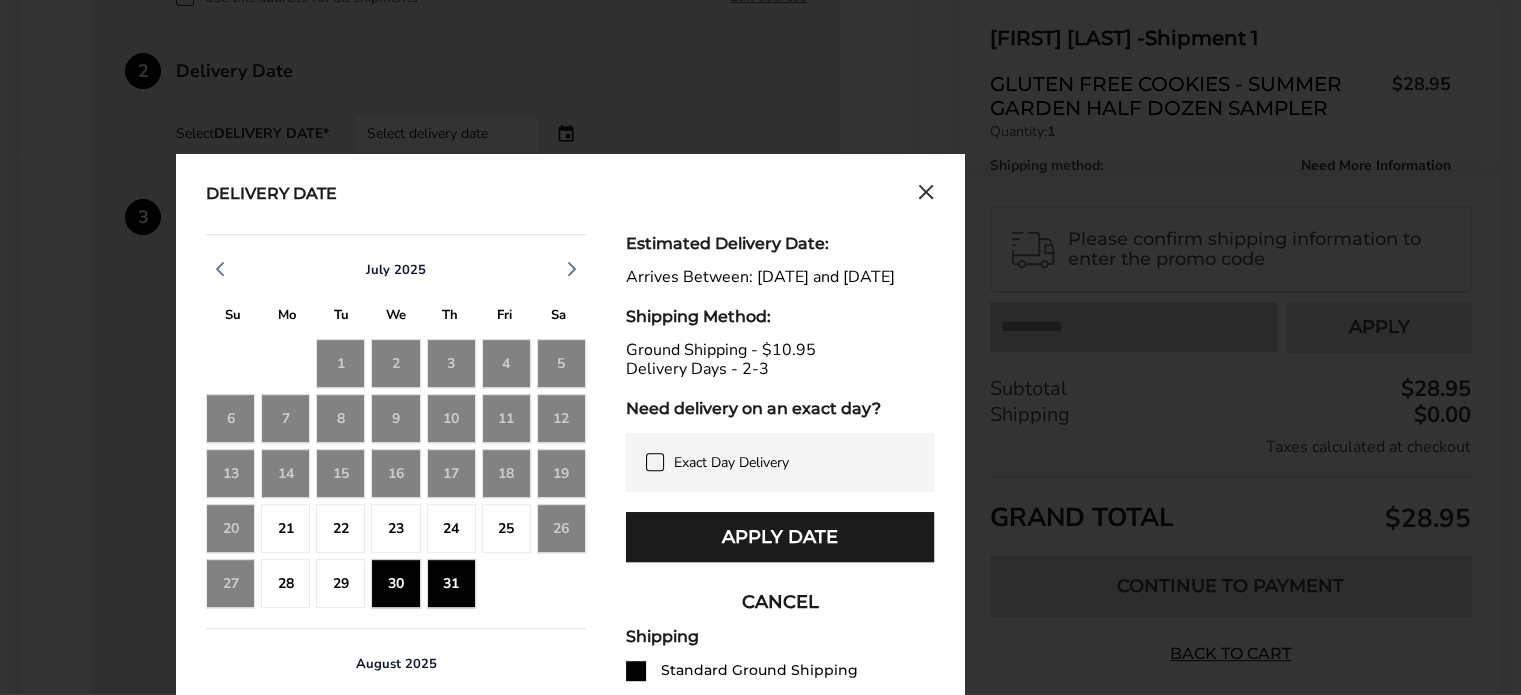 click on "Apply Date" at bounding box center [780, 537] 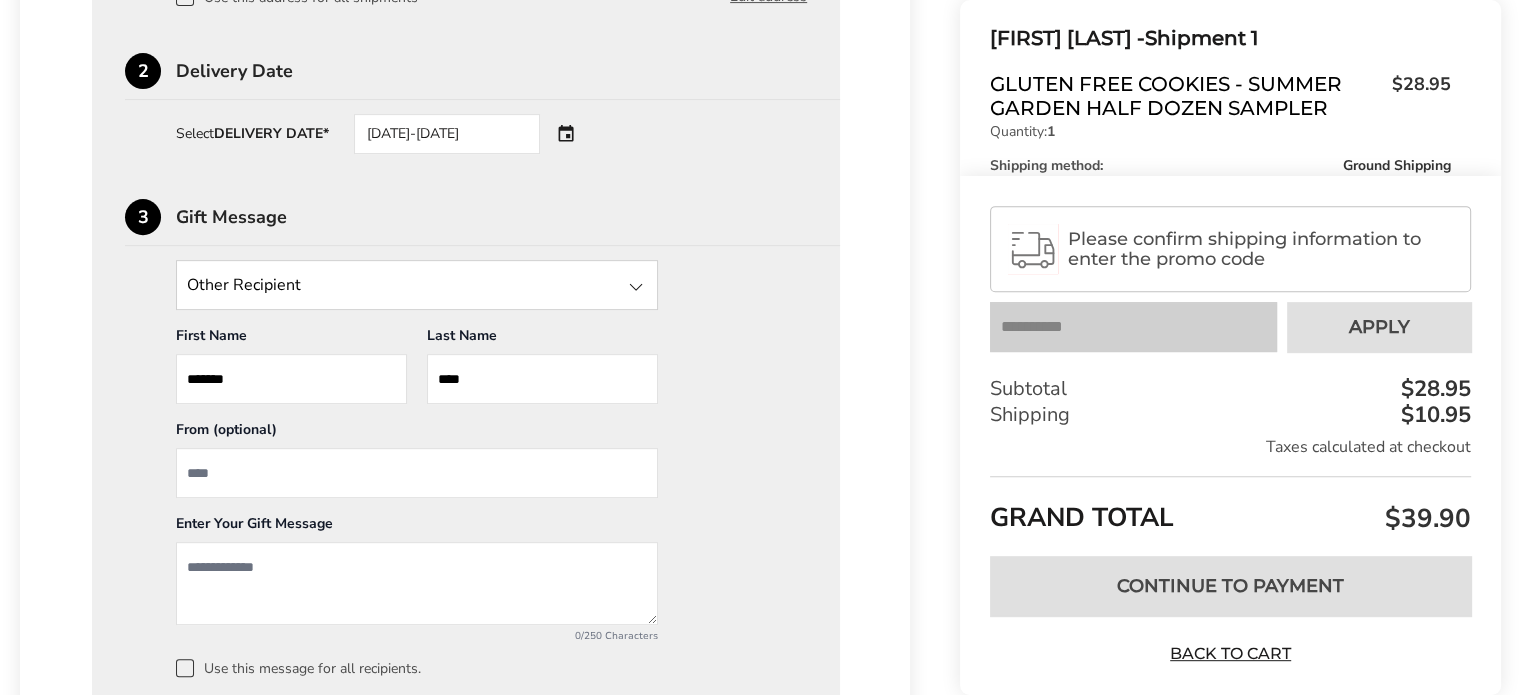 click at bounding box center (417, 473) 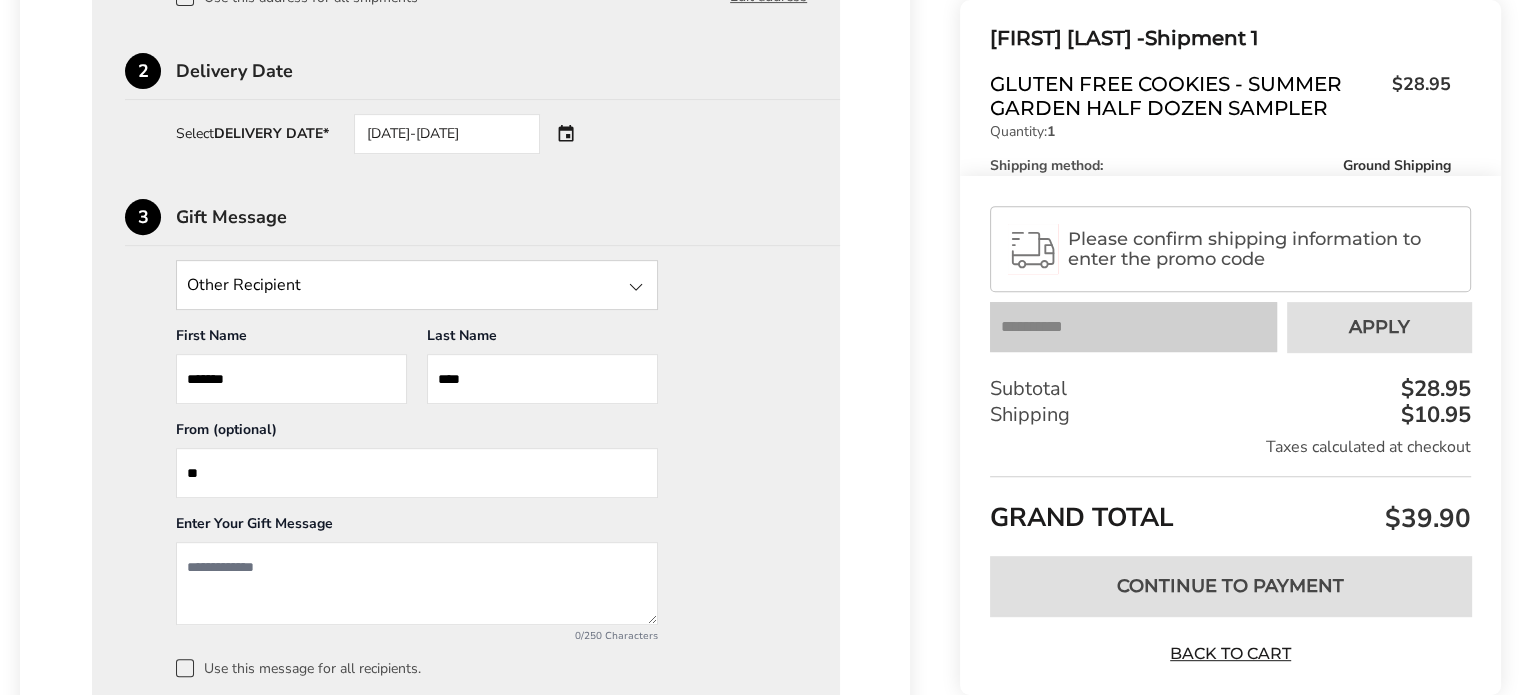 type on "*" 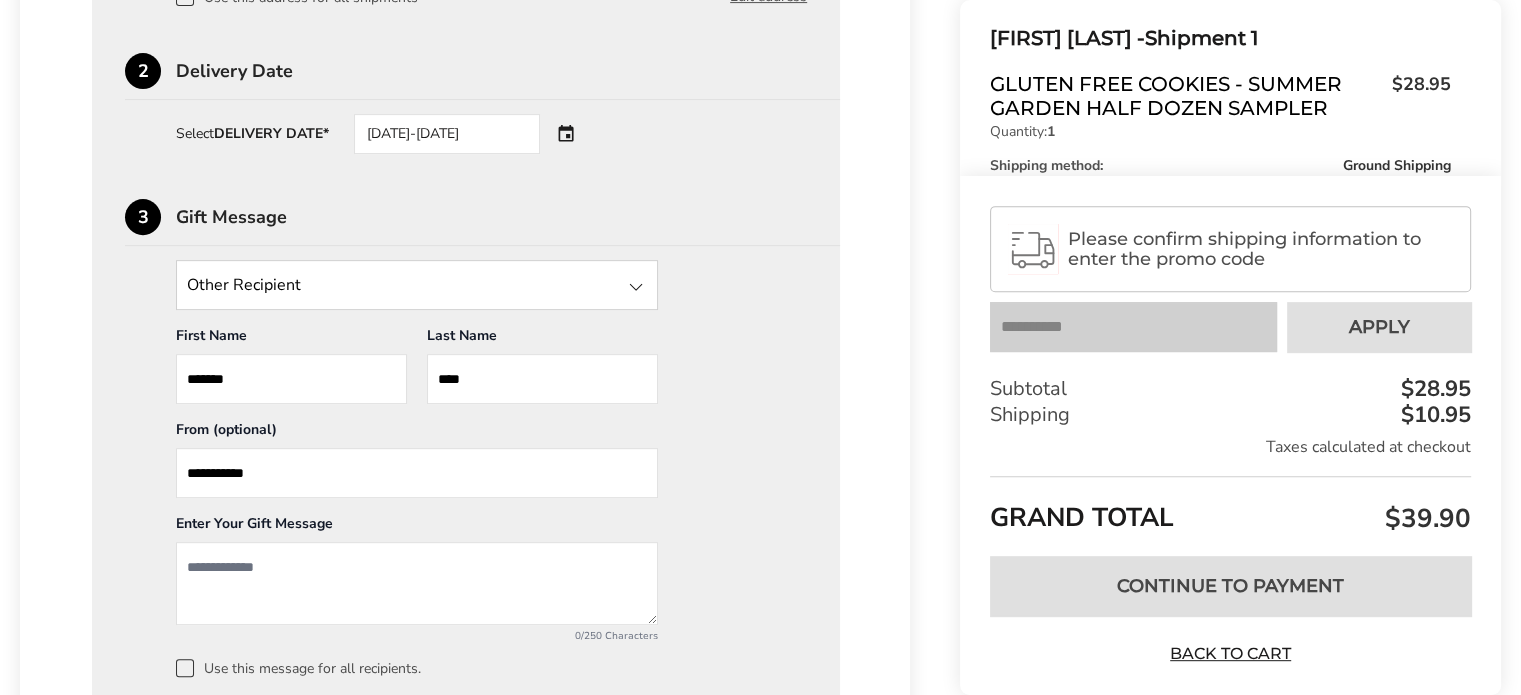 type on "**********" 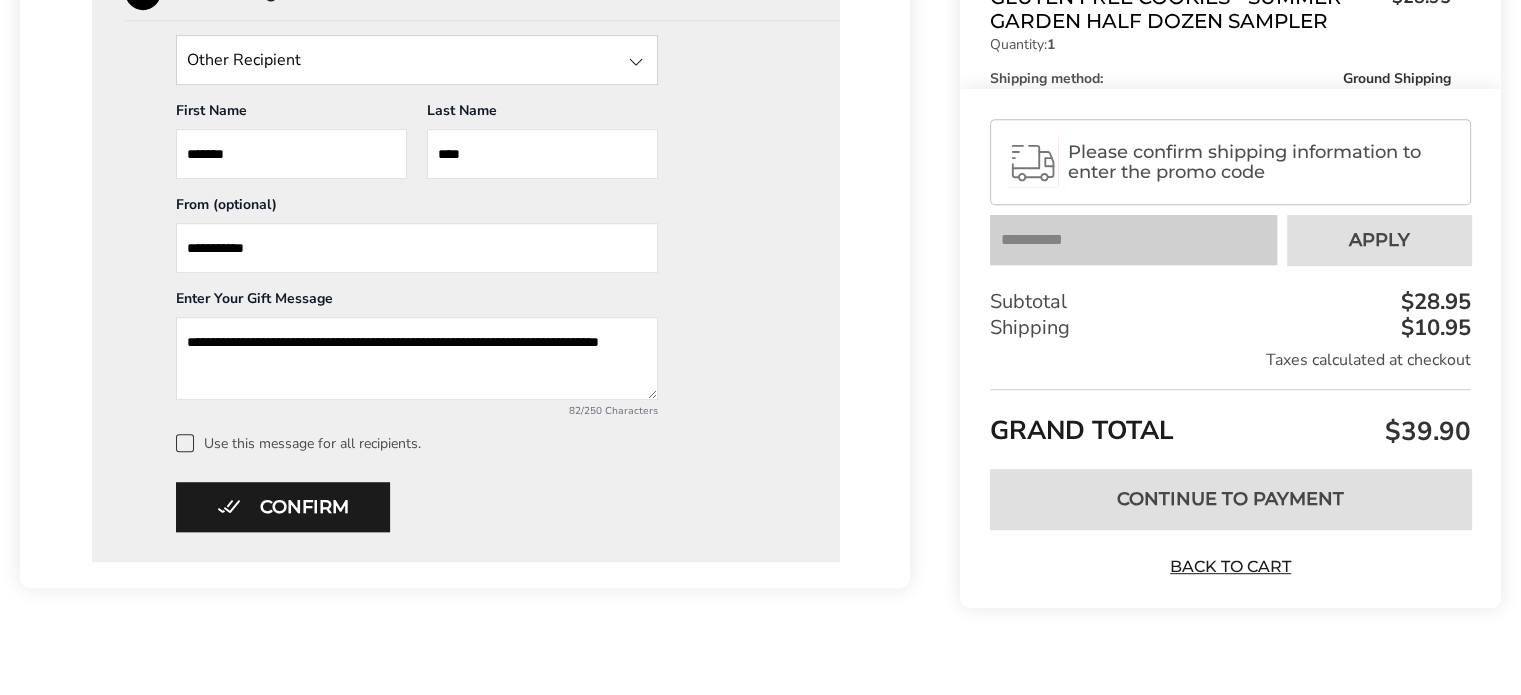 scroll, scrollTop: 992, scrollLeft: 0, axis: vertical 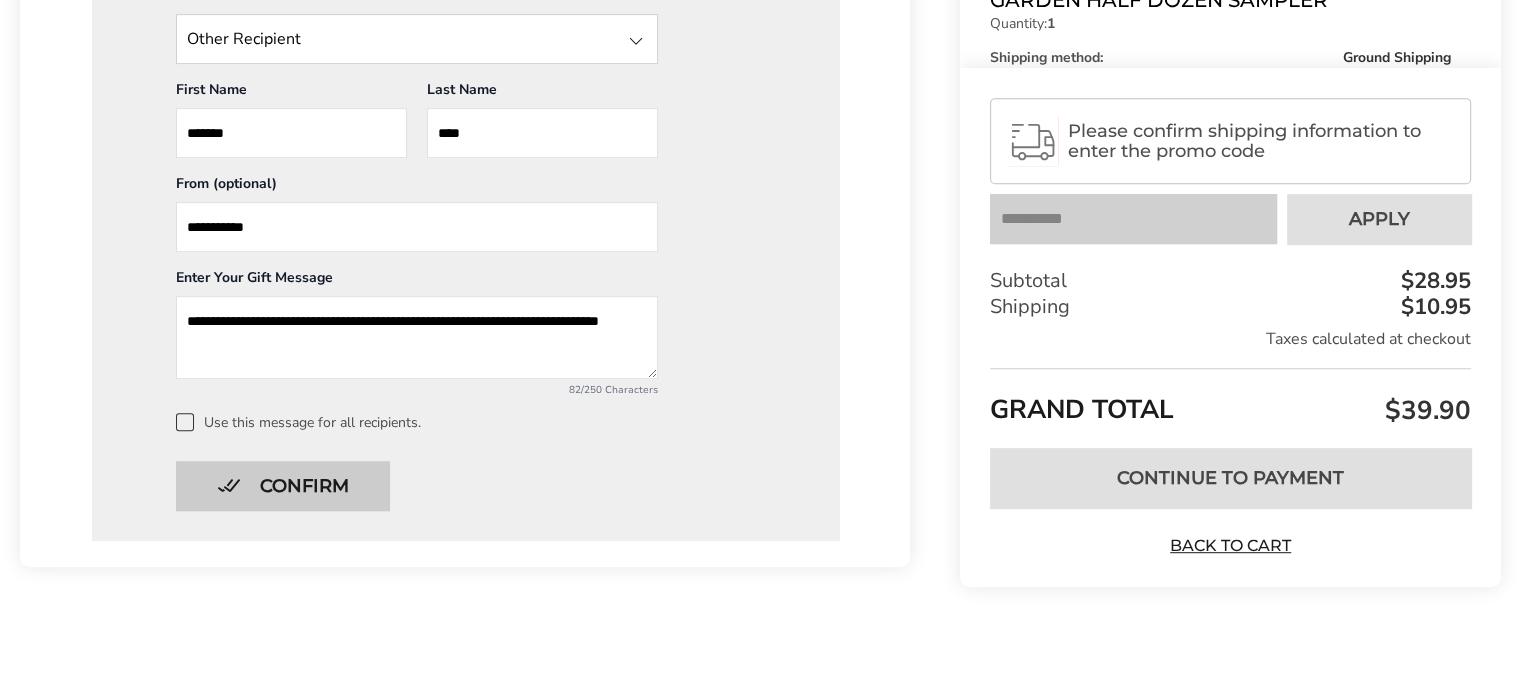 type on "**********" 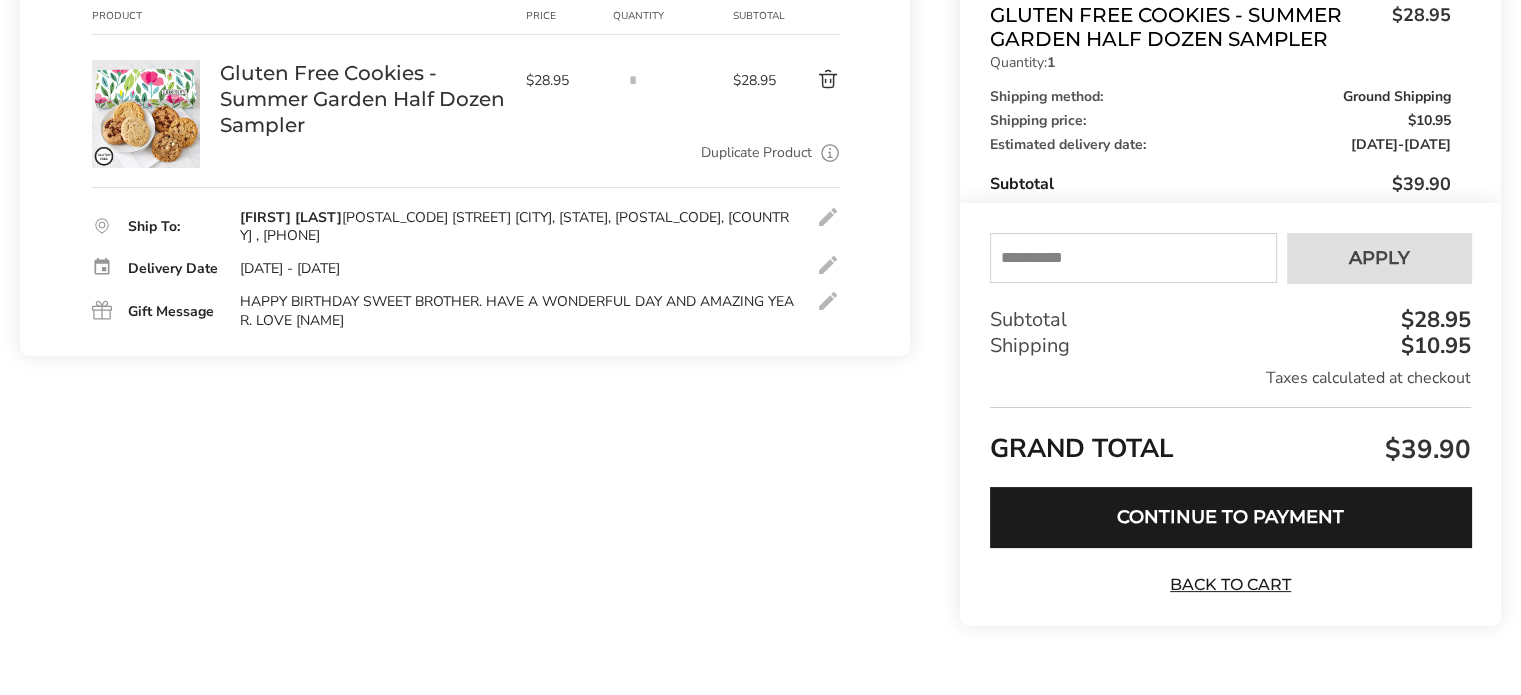 scroll, scrollTop: 354, scrollLeft: 0, axis: vertical 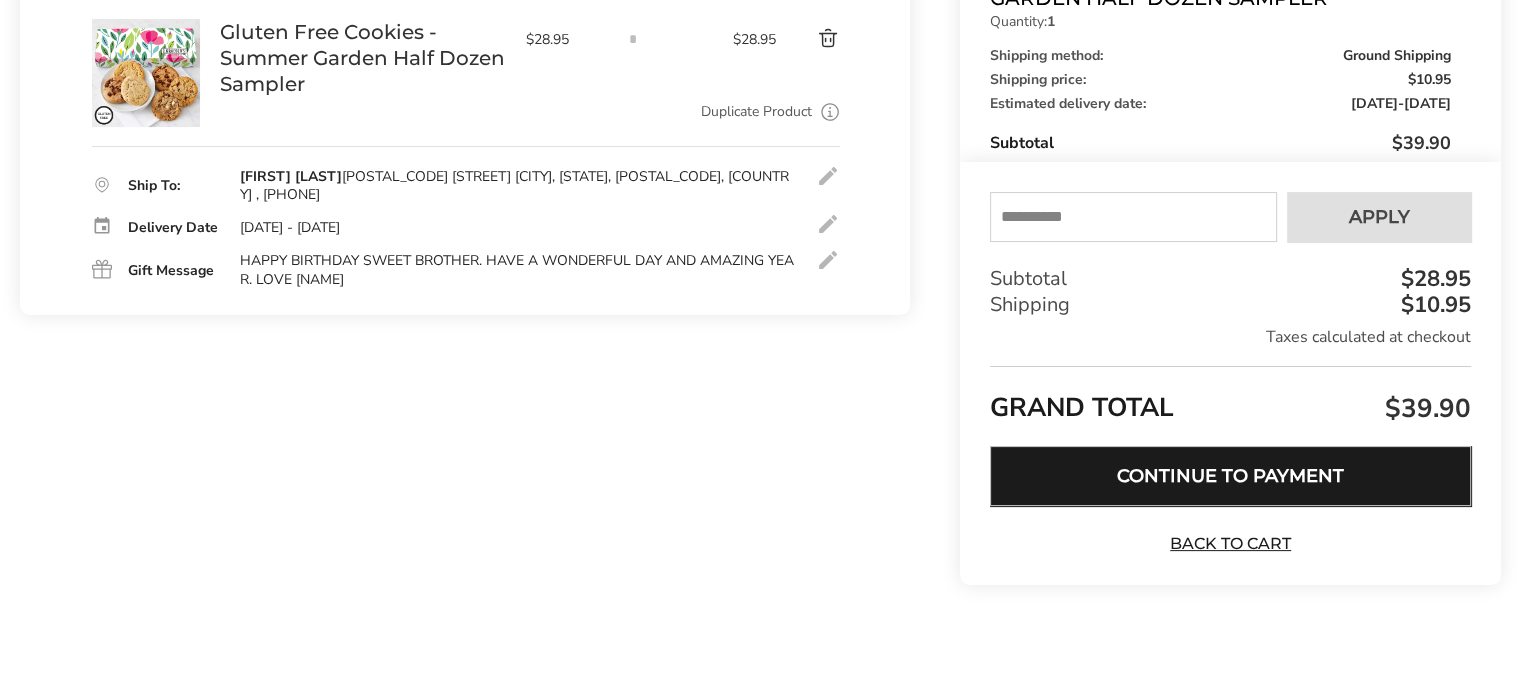 click on "Continue to Payment" at bounding box center [1230, 476] 